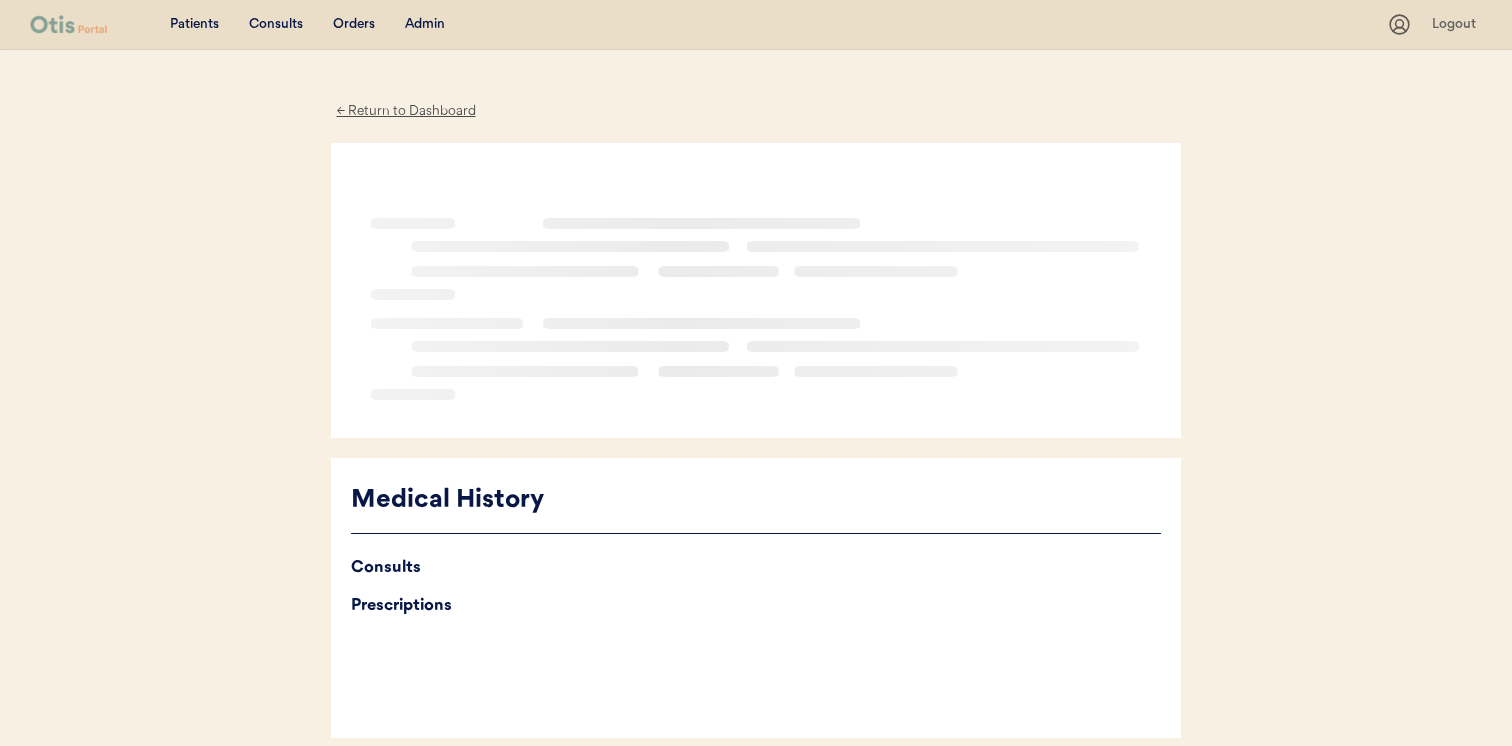 scroll, scrollTop: 0, scrollLeft: 0, axis: both 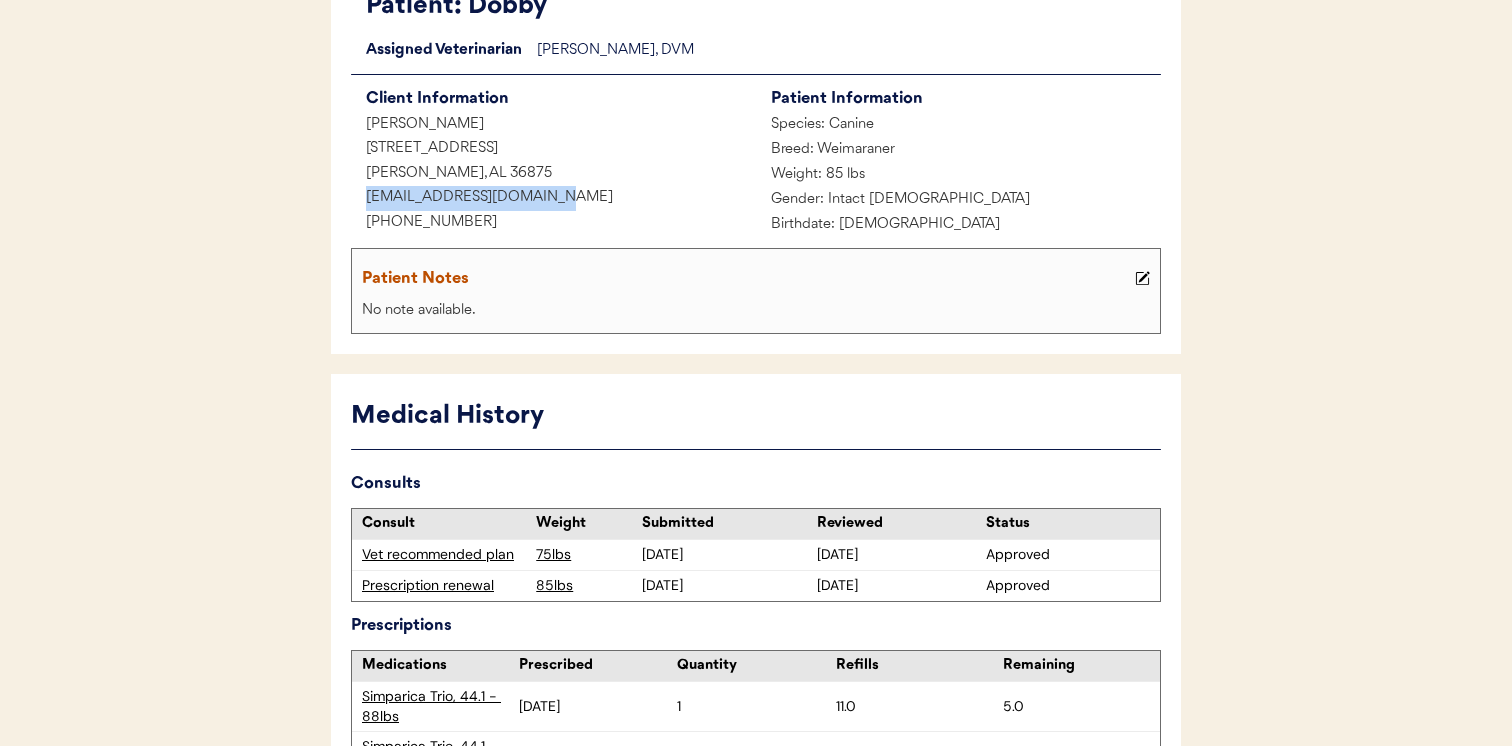 drag, startPoint x: 568, startPoint y: 192, endPoint x: 325, endPoint y: 192, distance: 243 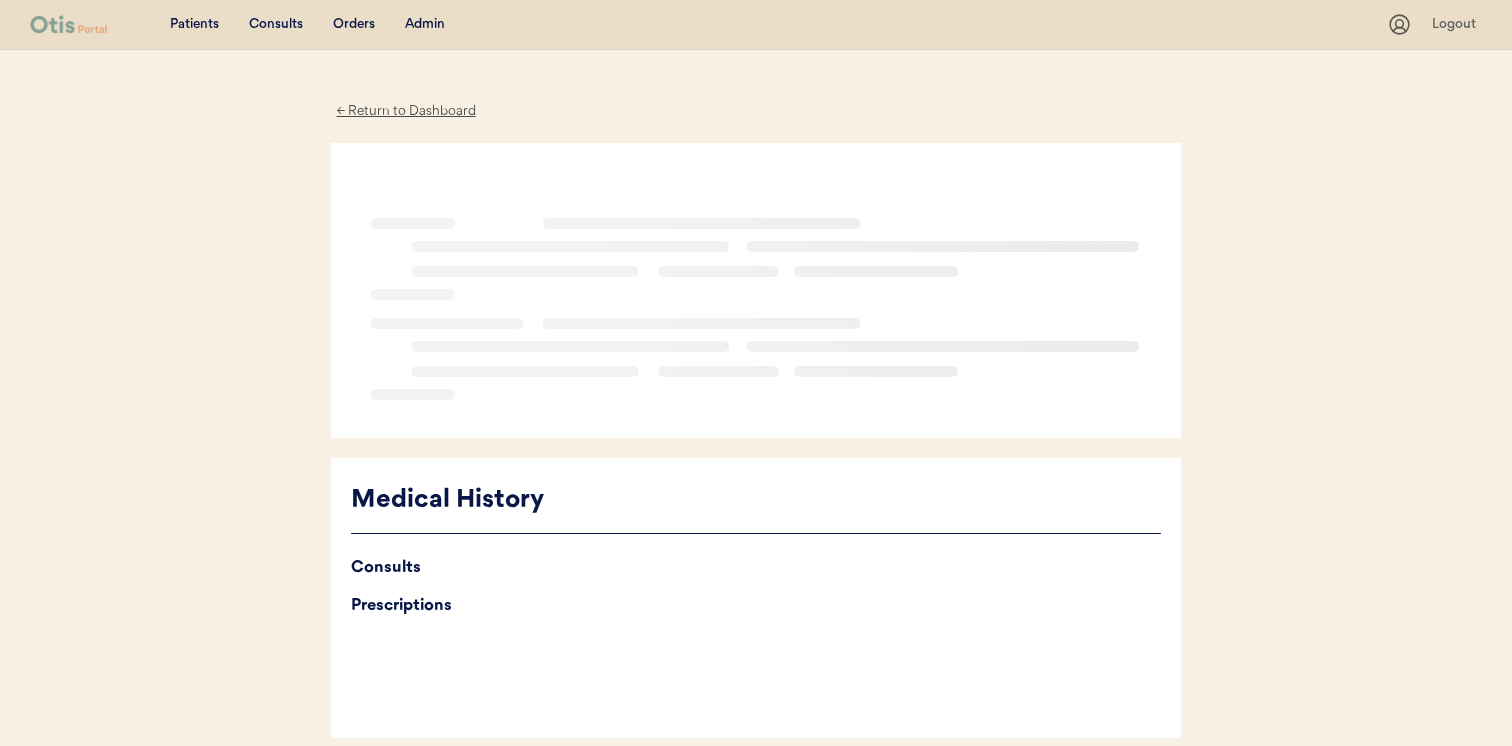 scroll, scrollTop: 0, scrollLeft: 0, axis: both 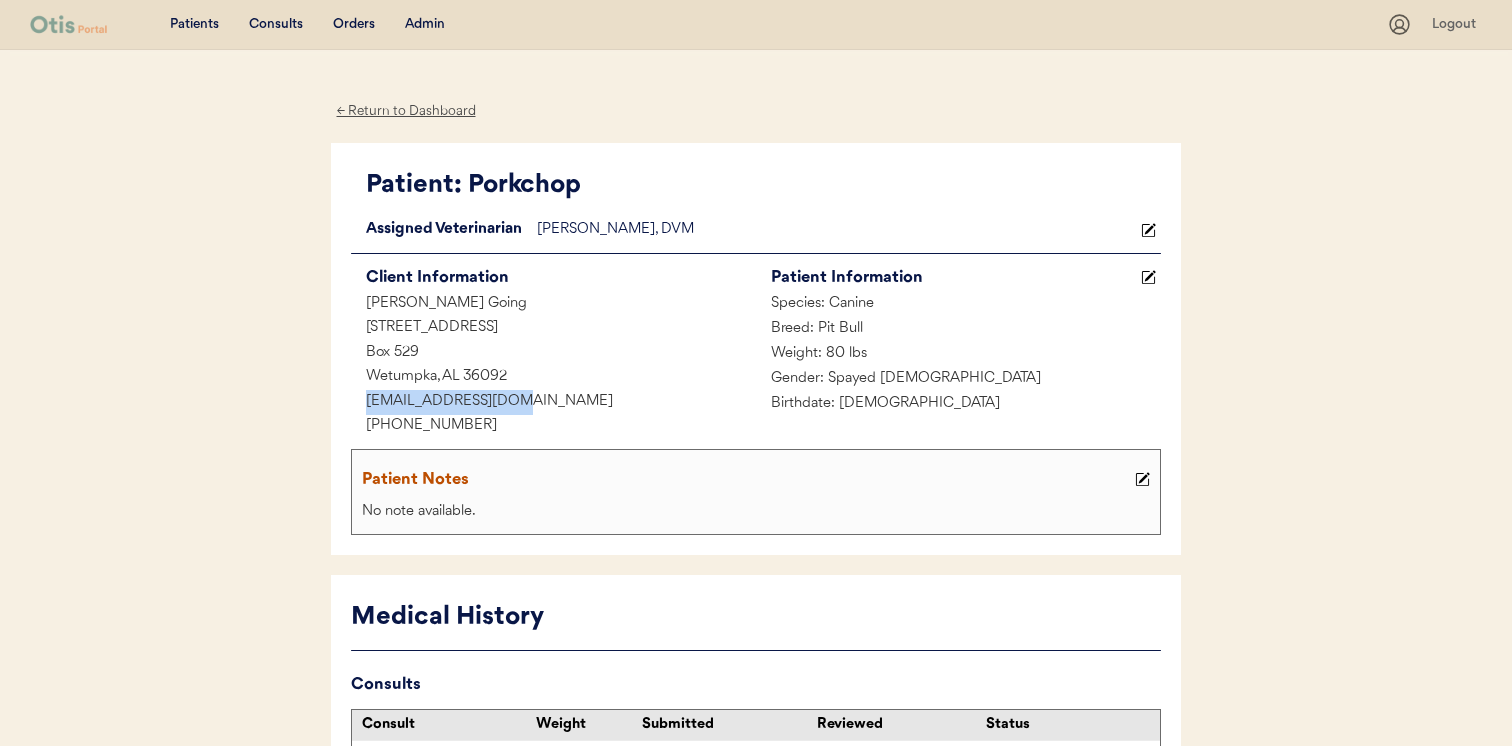 drag, startPoint x: 549, startPoint y: 390, endPoint x: 324, endPoint y: 398, distance: 225.14218 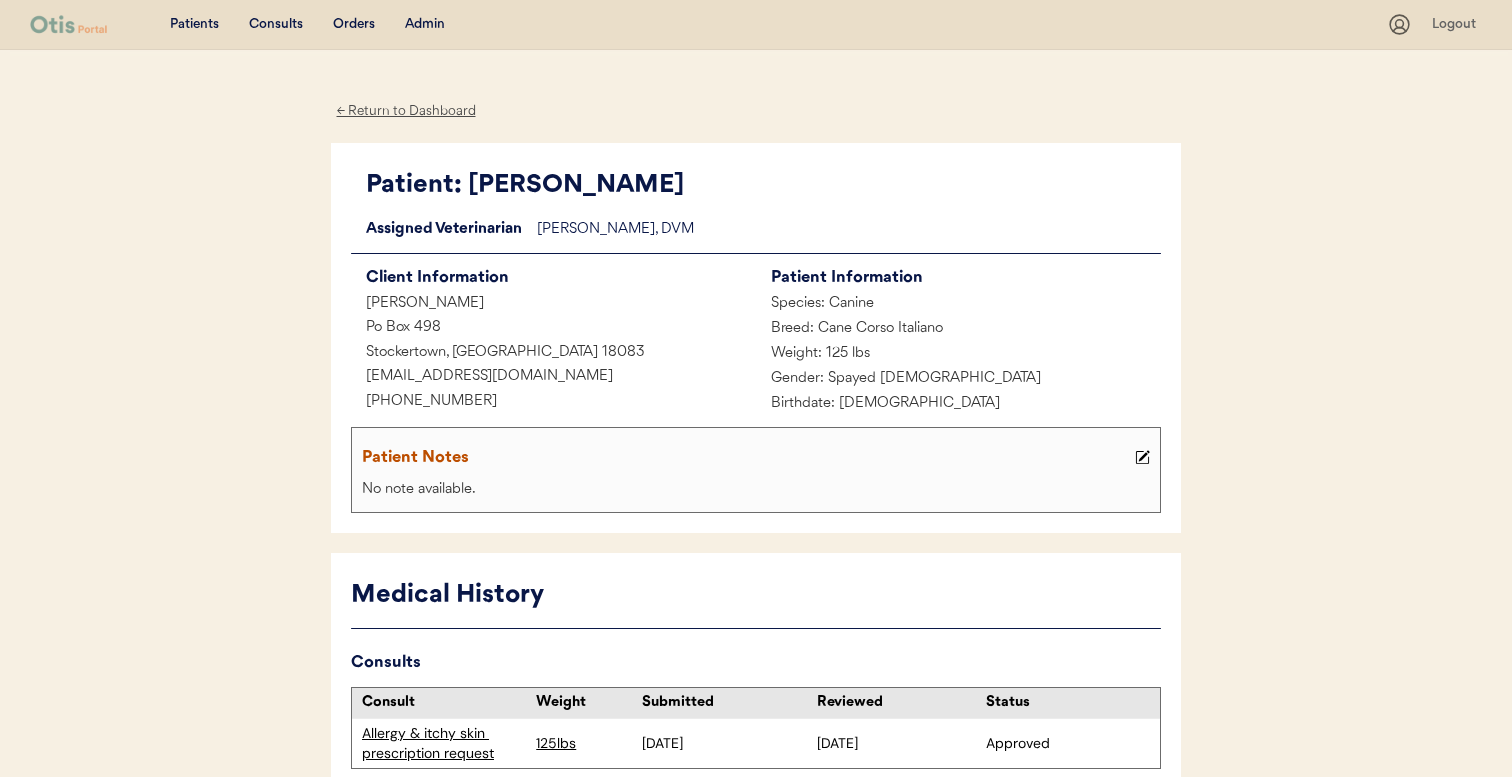 scroll, scrollTop: 3195, scrollLeft: 0, axis: vertical 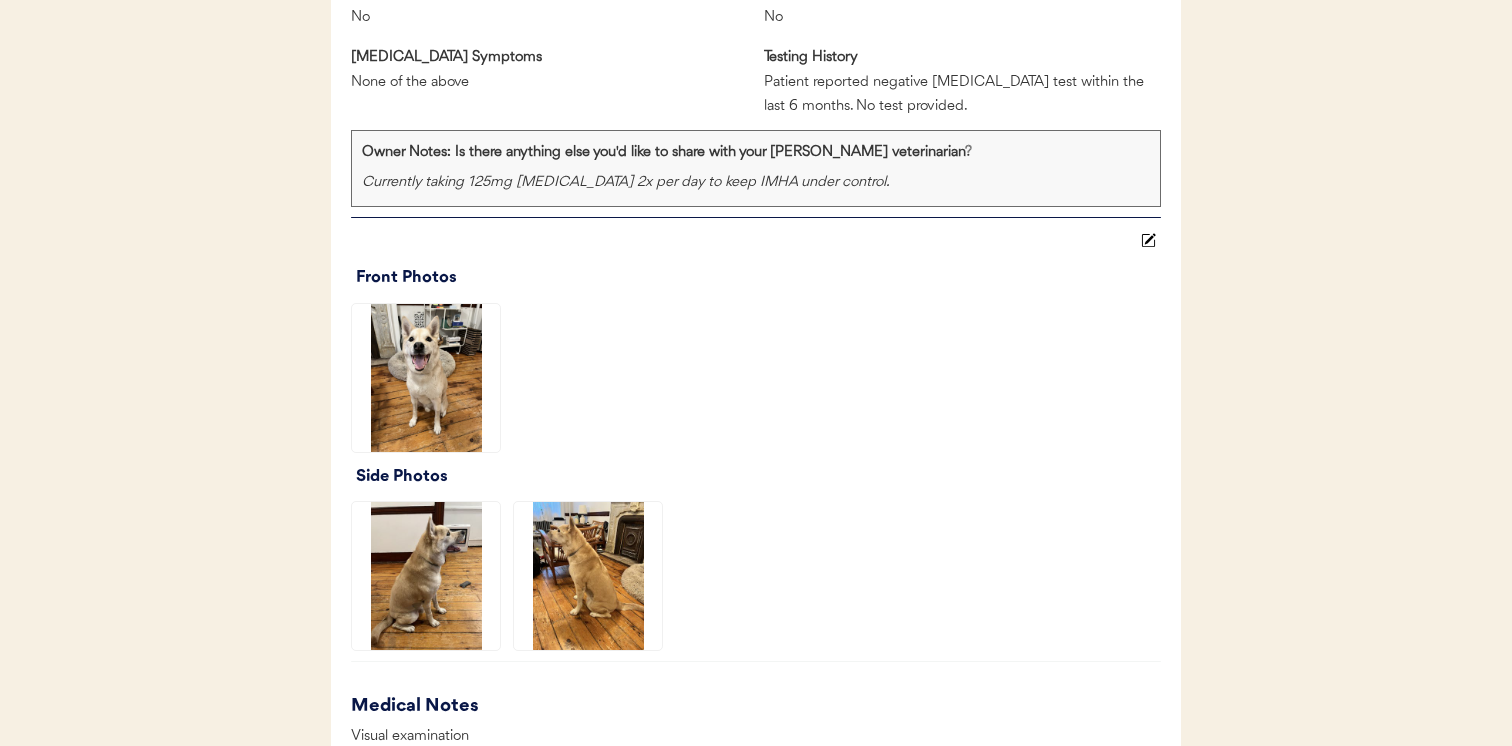 click 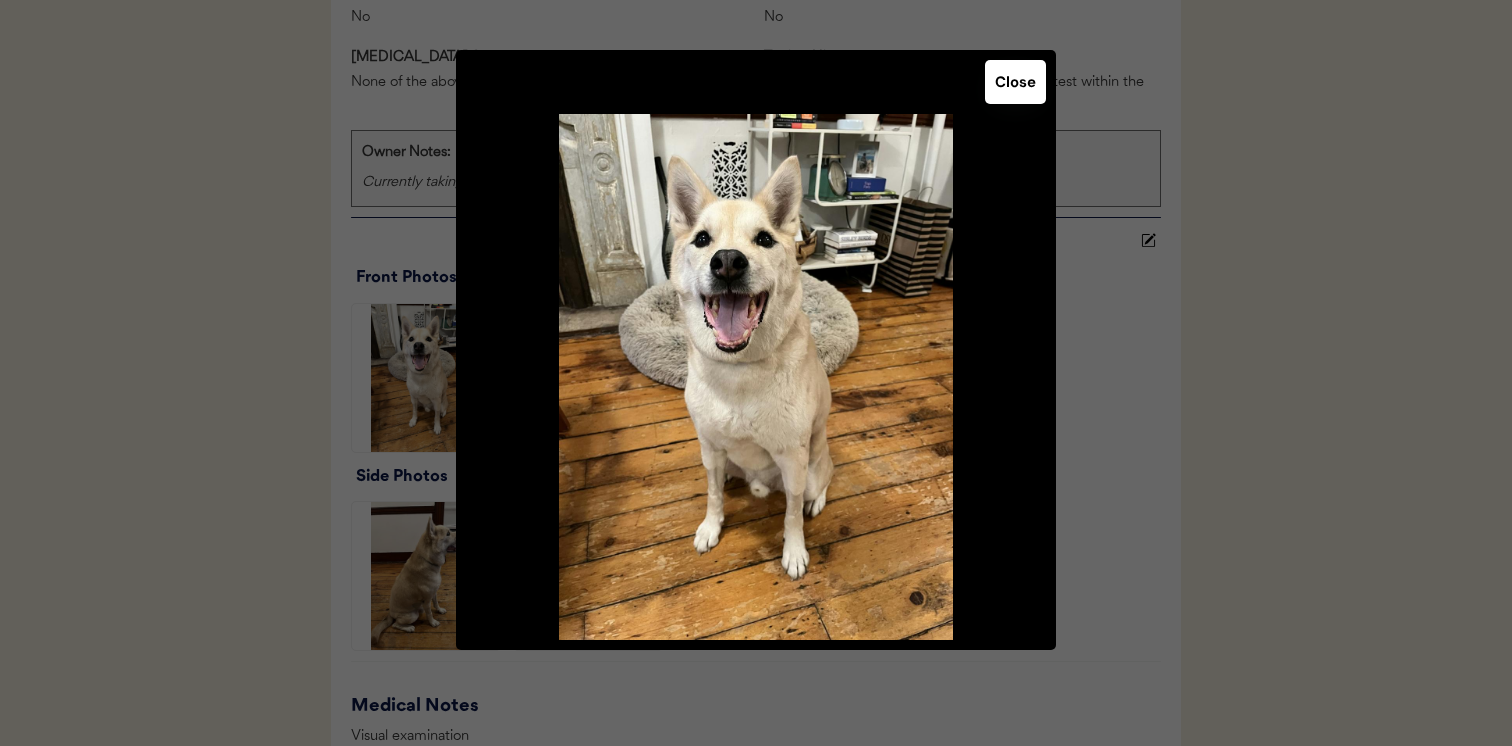 click at bounding box center [756, 373] 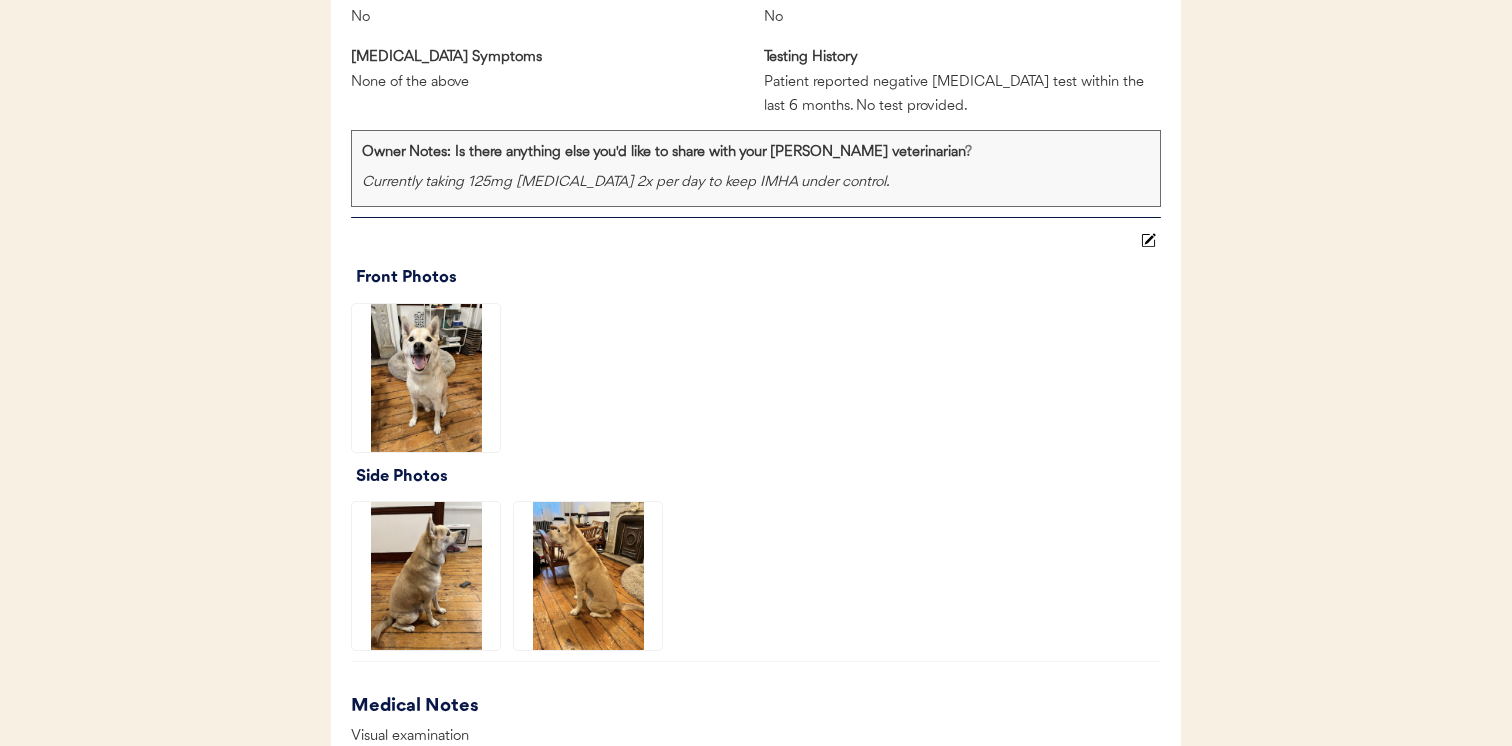 click 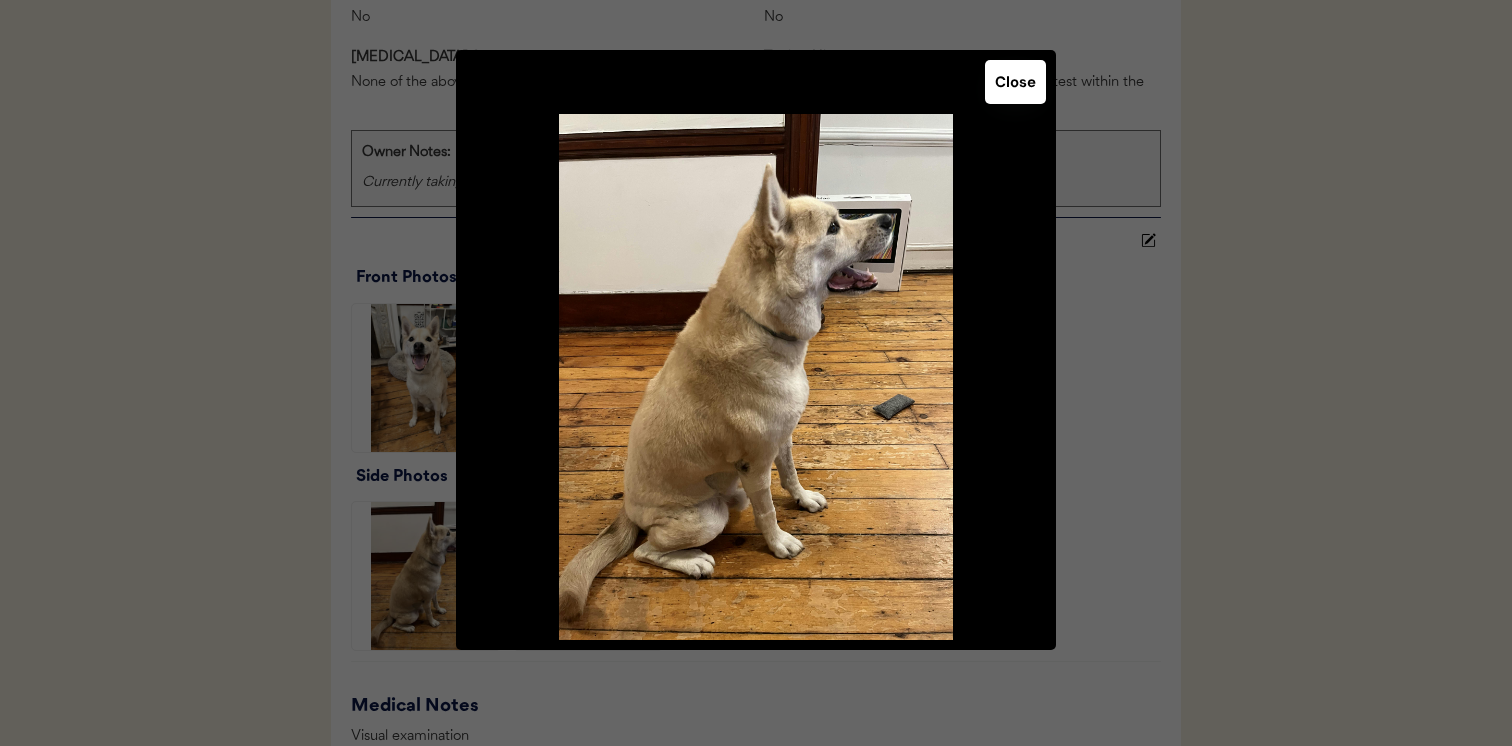 click at bounding box center [756, 373] 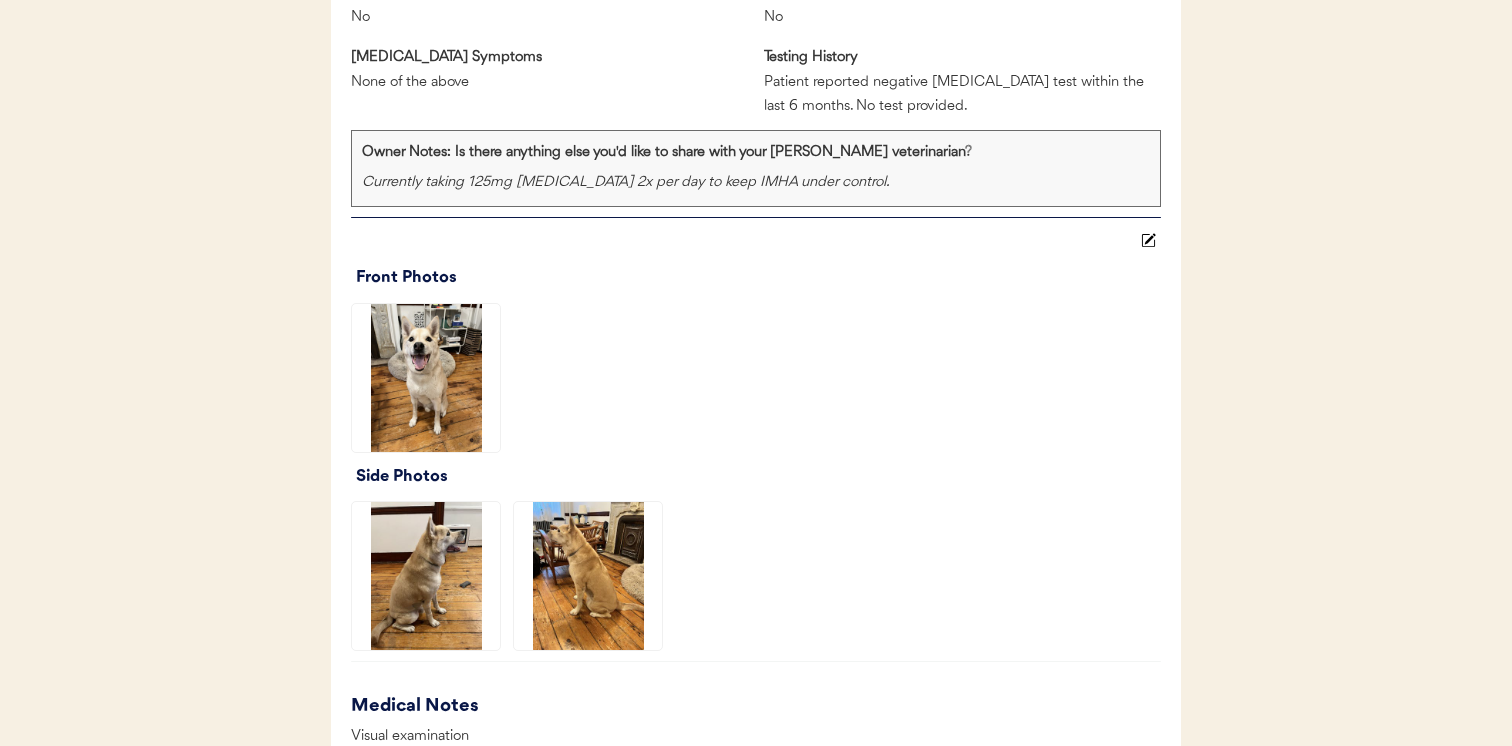 click 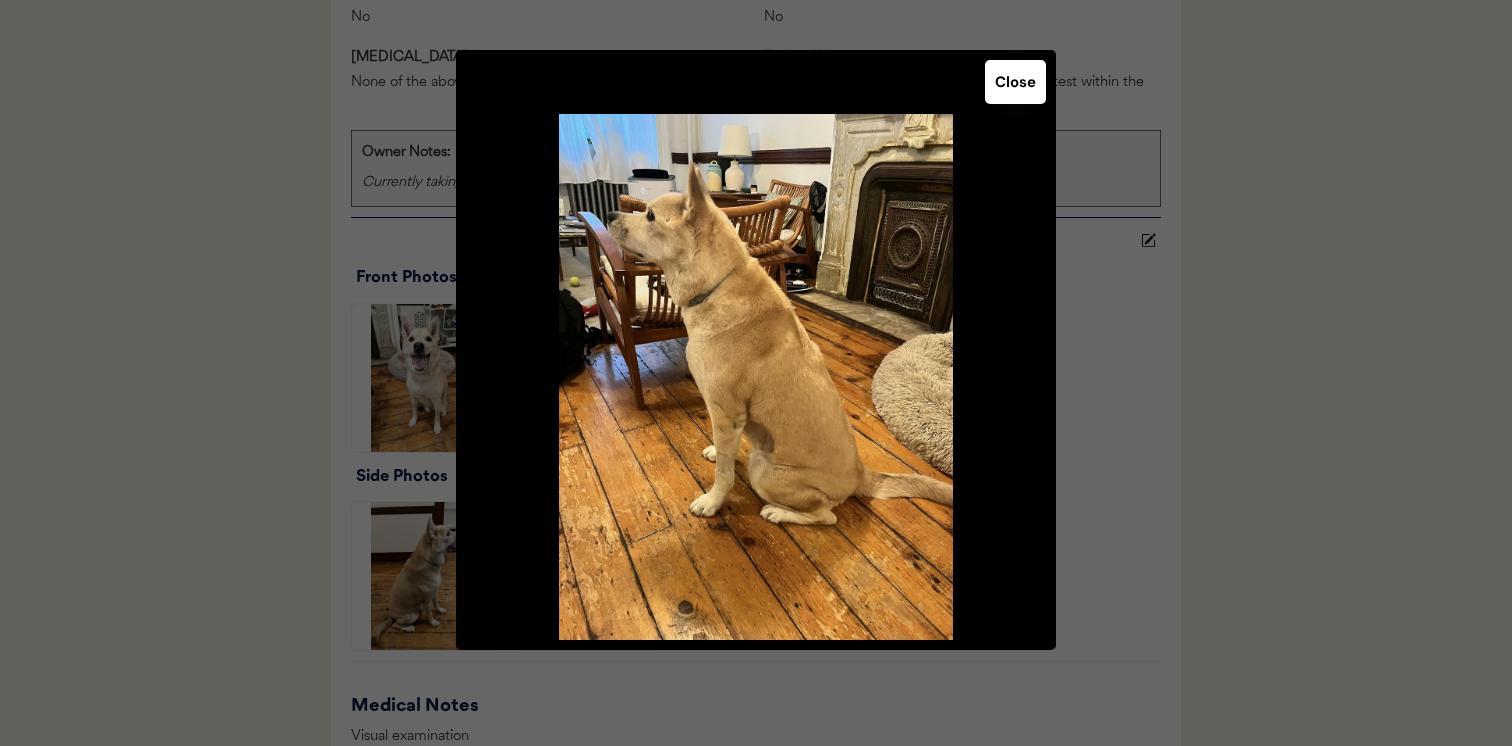 click at bounding box center [756, 373] 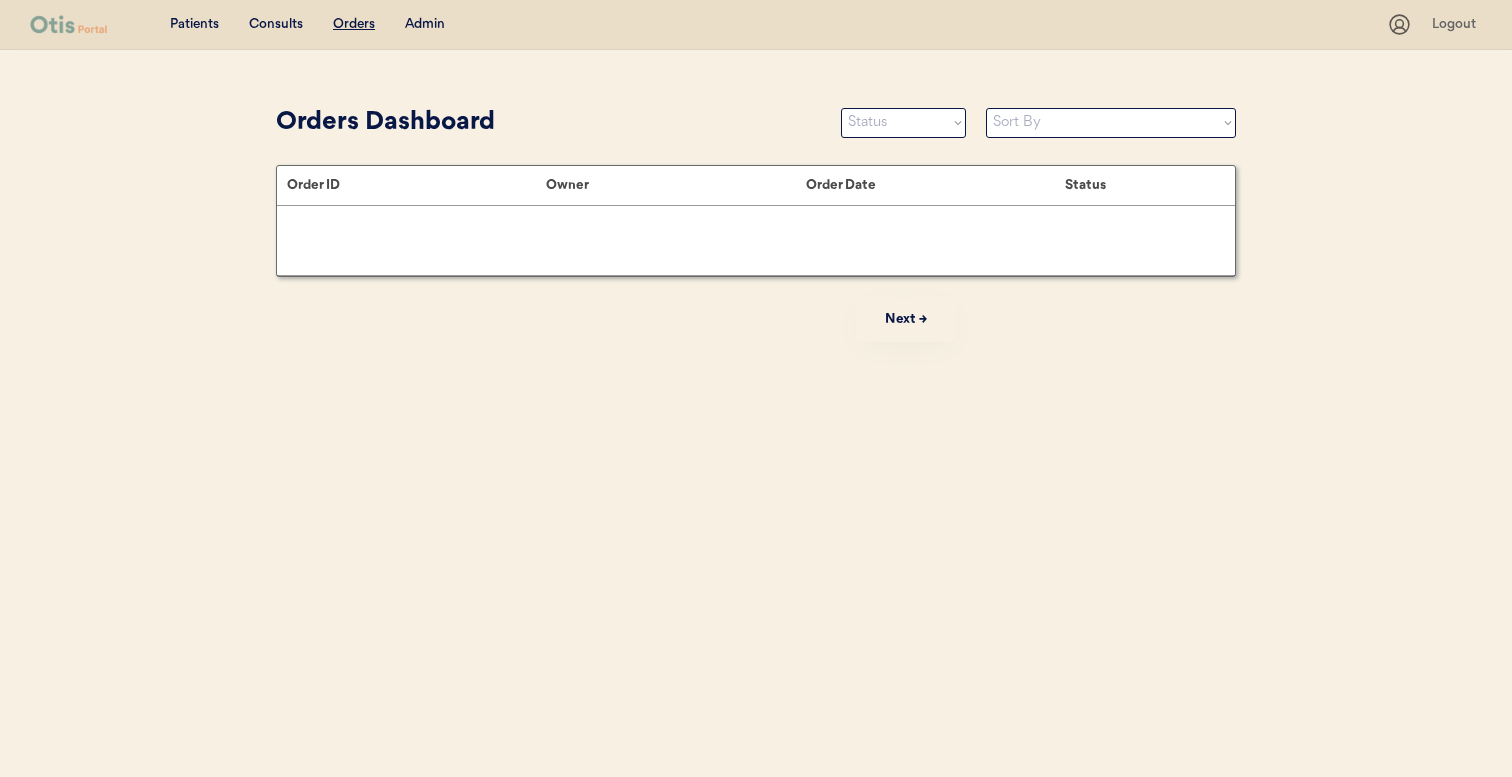 scroll, scrollTop: 0, scrollLeft: 0, axis: both 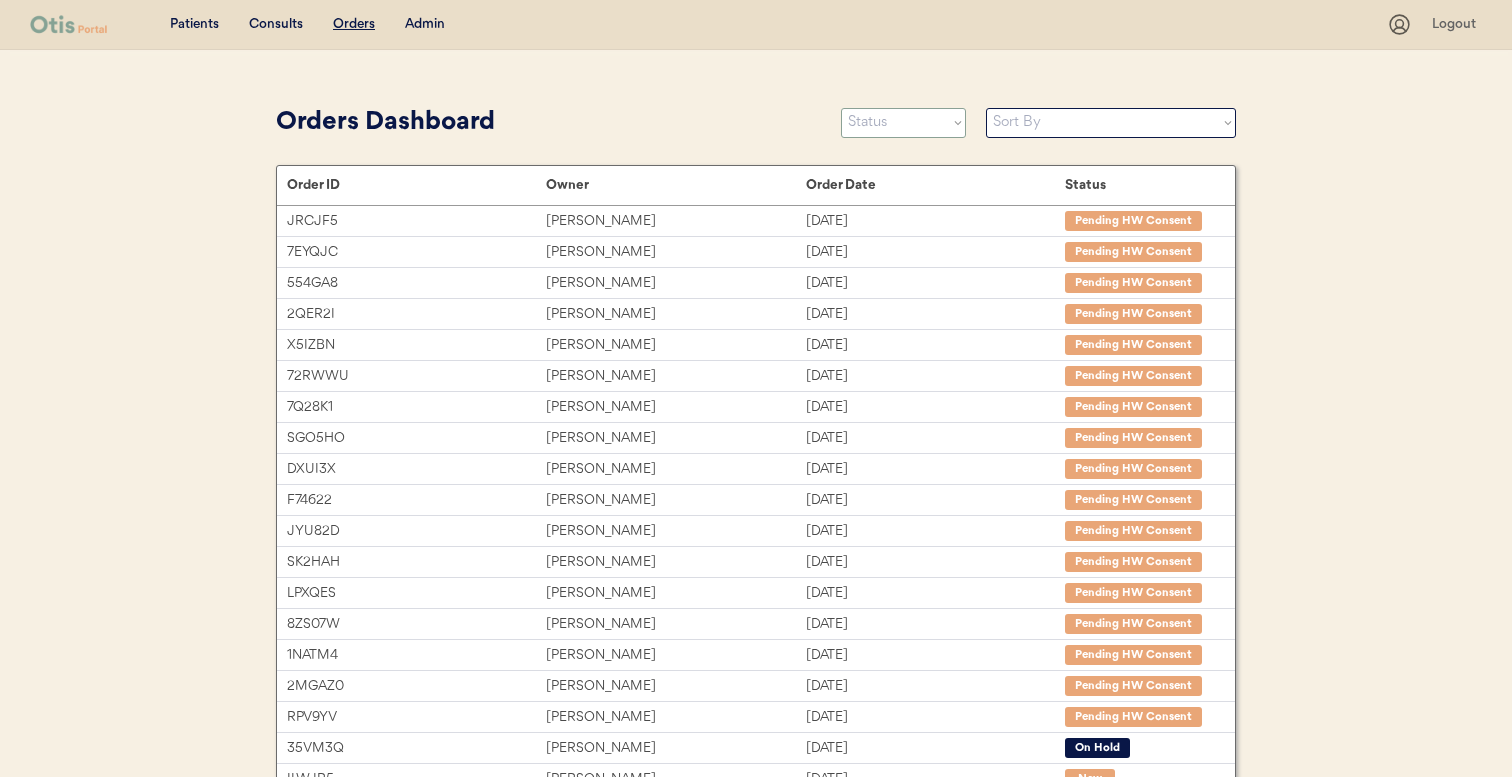 click on "Status On Hold New In Progress Complete Pending HW Consent Cancelled" at bounding box center [903, 123] 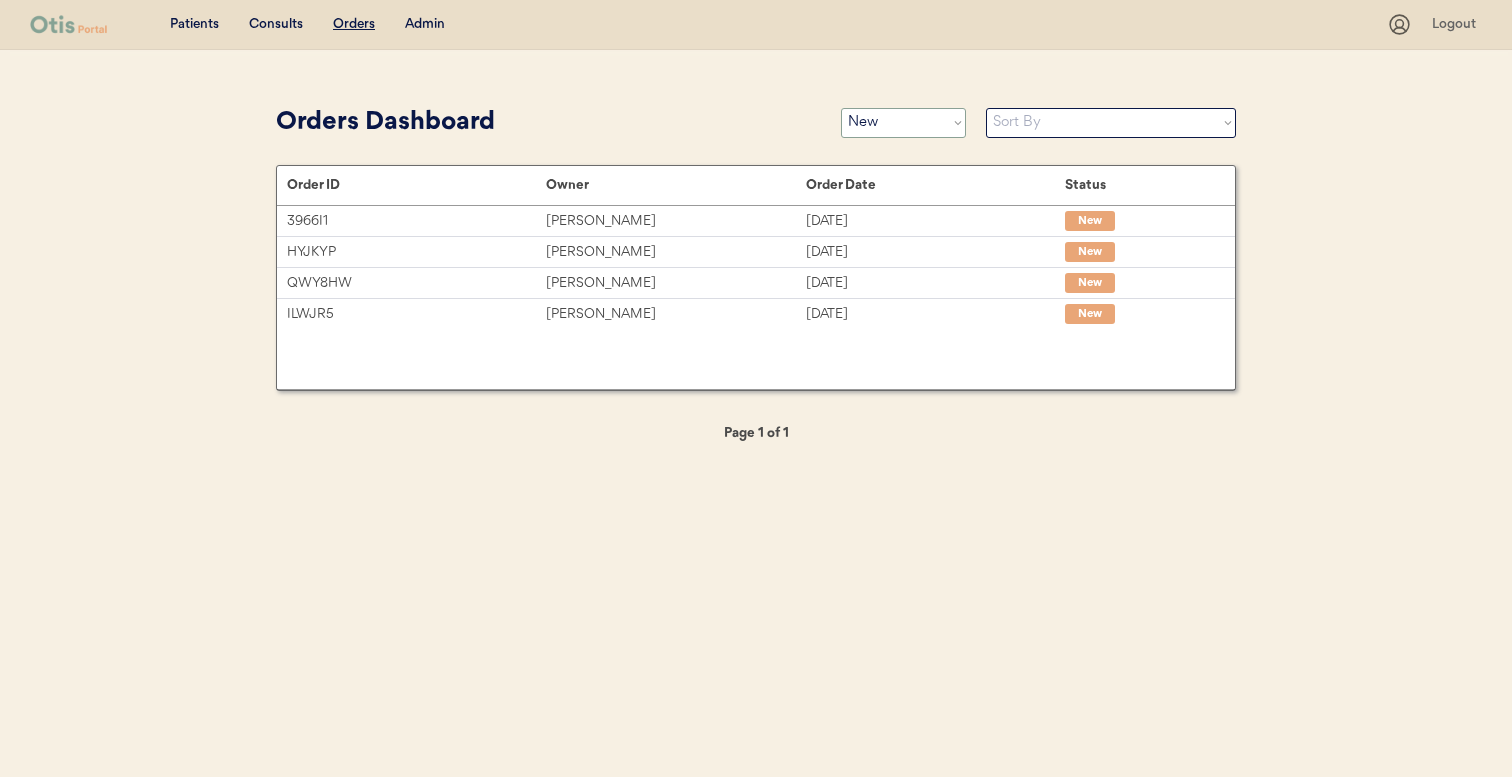 click on "Status On Hold New In Progress Complete Pending HW Consent Cancelled" at bounding box center [903, 123] 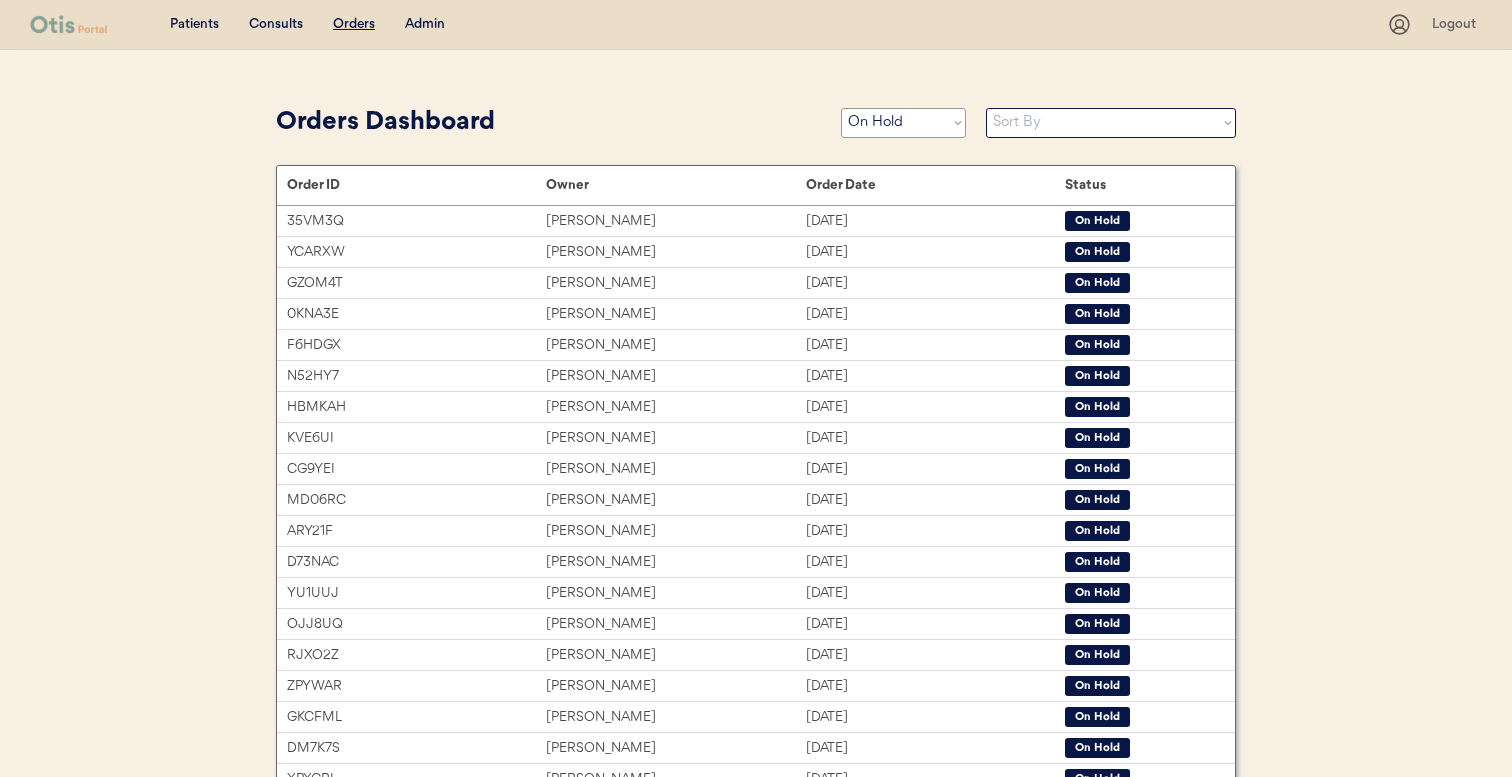 click on "Status On Hold New In Progress Complete Pending HW Consent Cancelled" at bounding box center (903, 123) 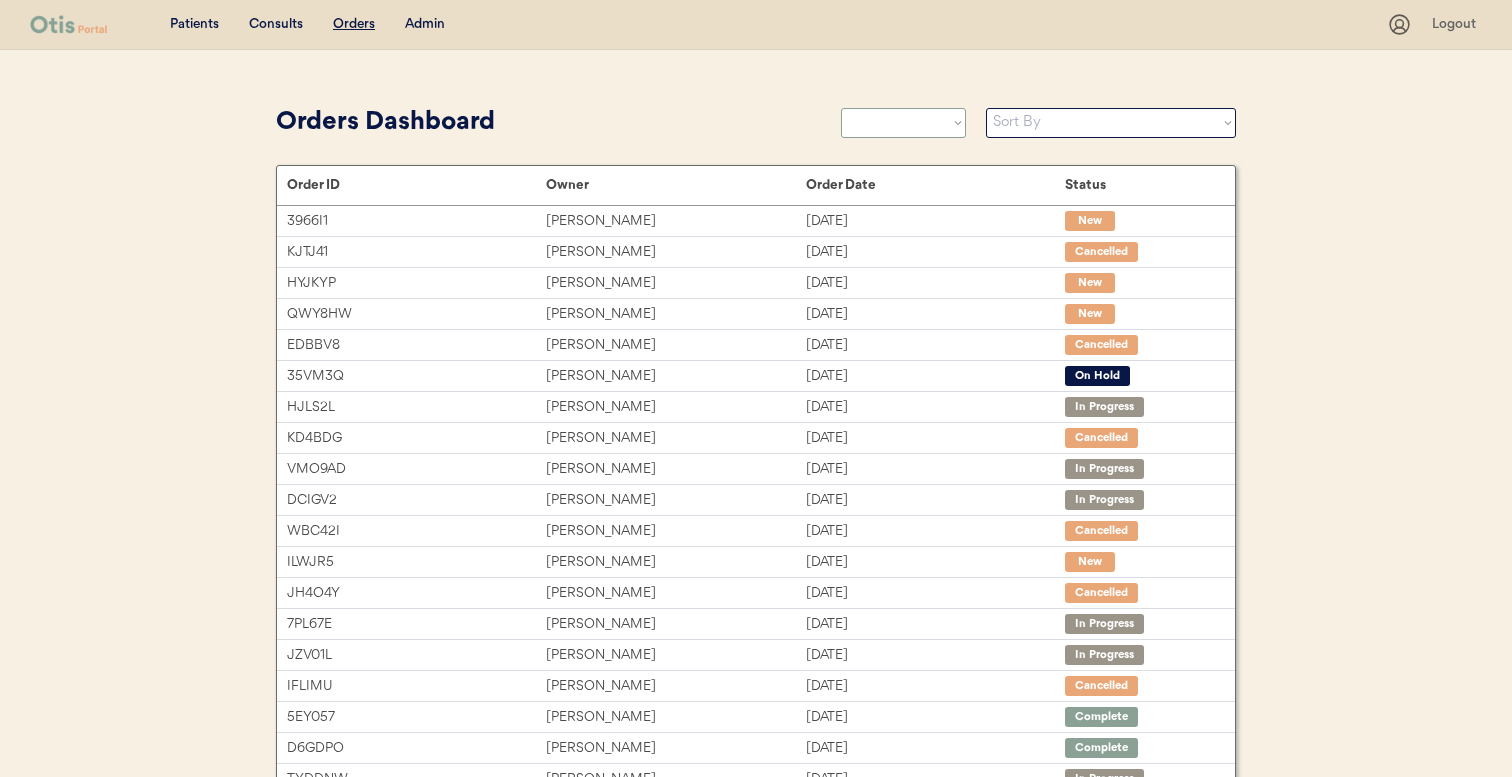 click on "Status On Hold New In Progress Complete Pending HW Consent Cancelled" at bounding box center [903, 123] 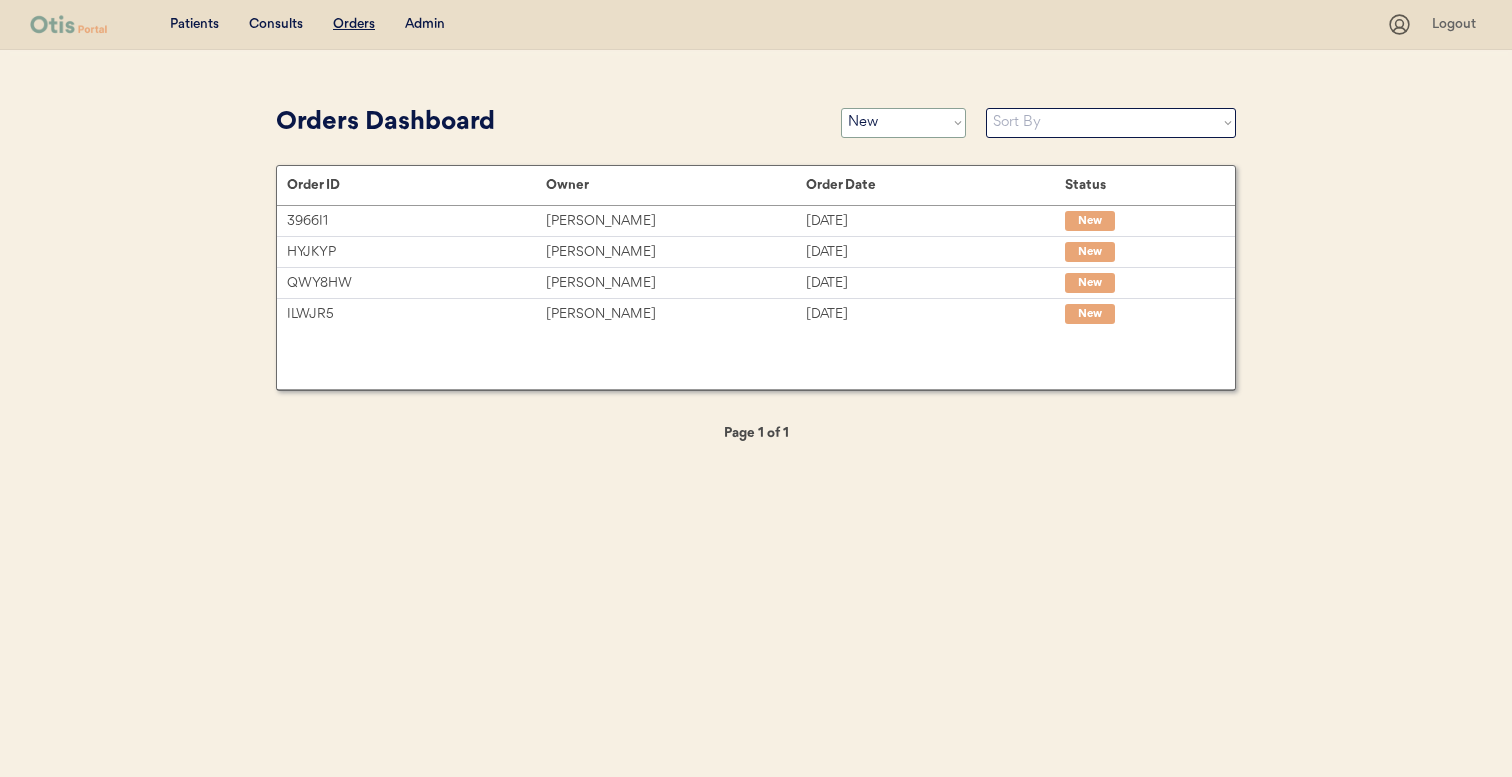 click on "Status On Hold New In Progress Complete Pending HW Consent Cancelled" at bounding box center [903, 123] 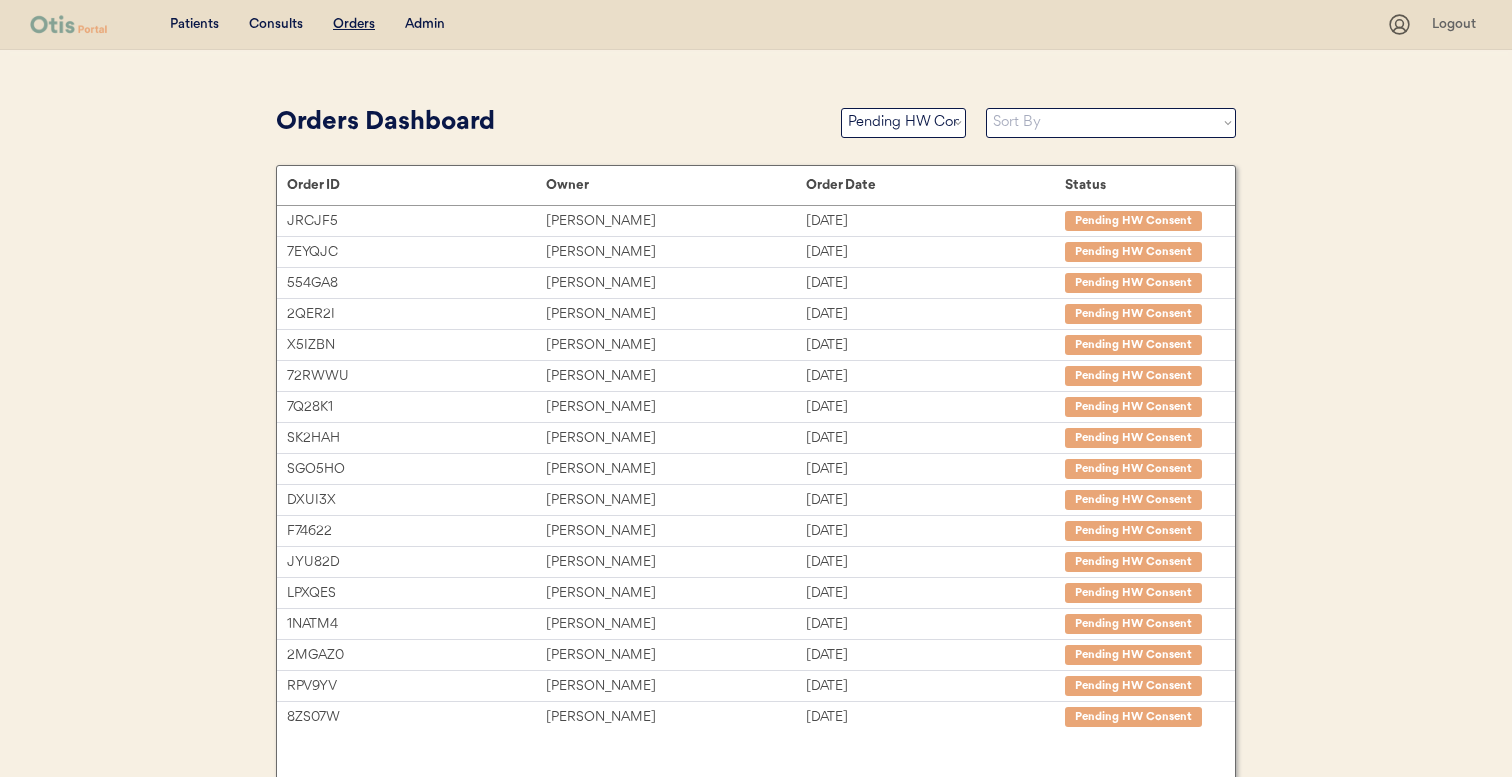 click on "Status On Hold New In Progress Complete Pending HW Consent Cancelled" at bounding box center [903, 123] 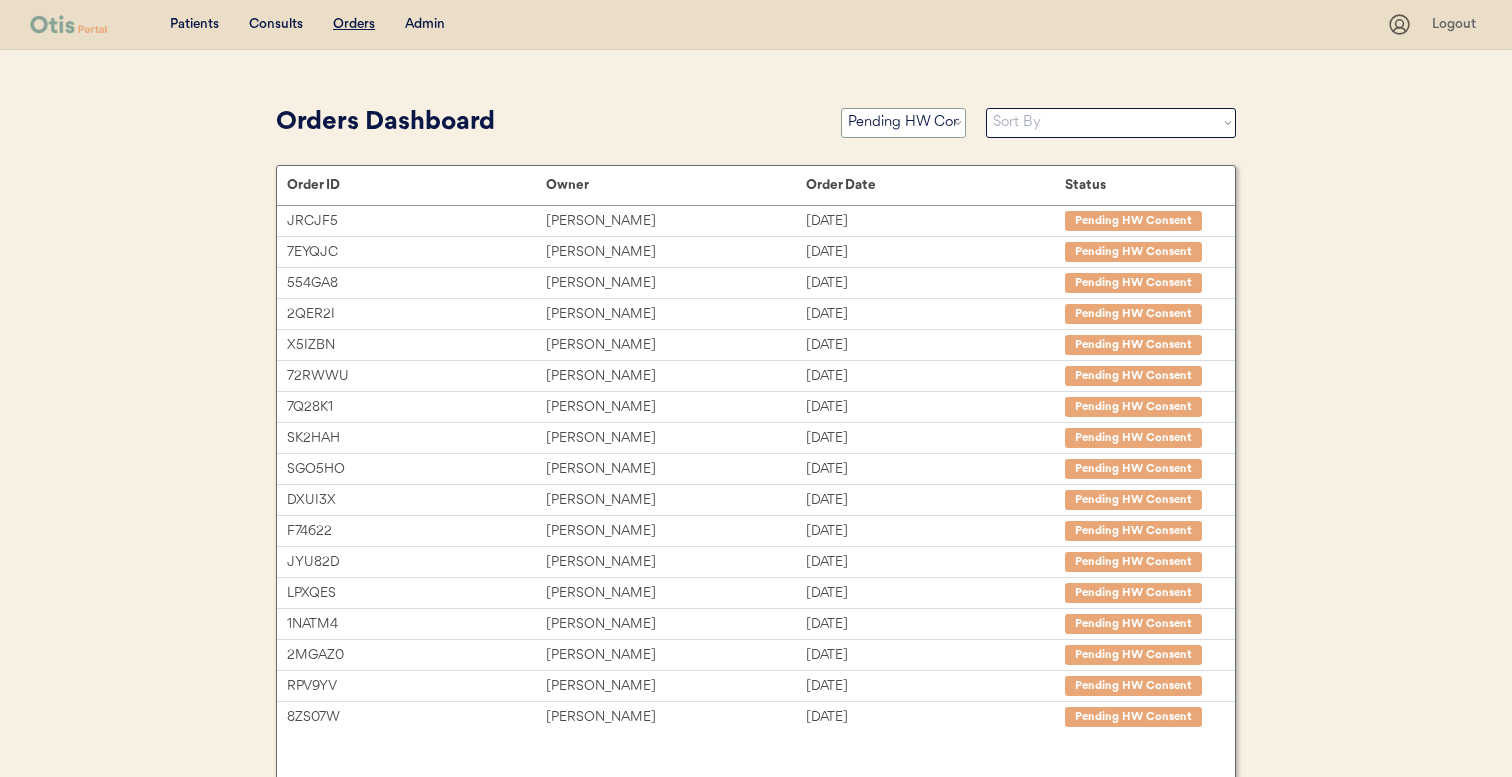 select on ""BLANK_1427118194589"" 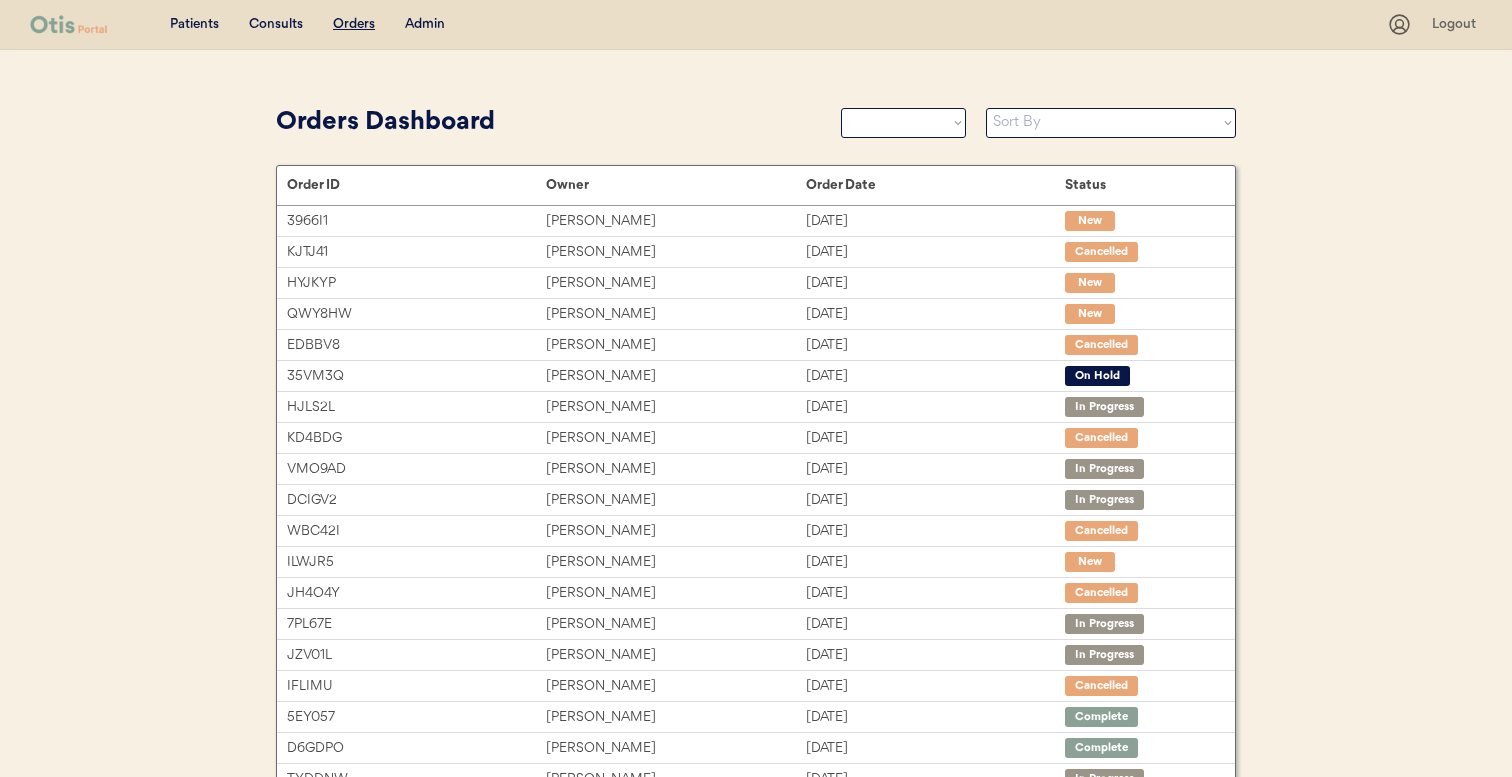 click on "Admin" at bounding box center [425, 25] 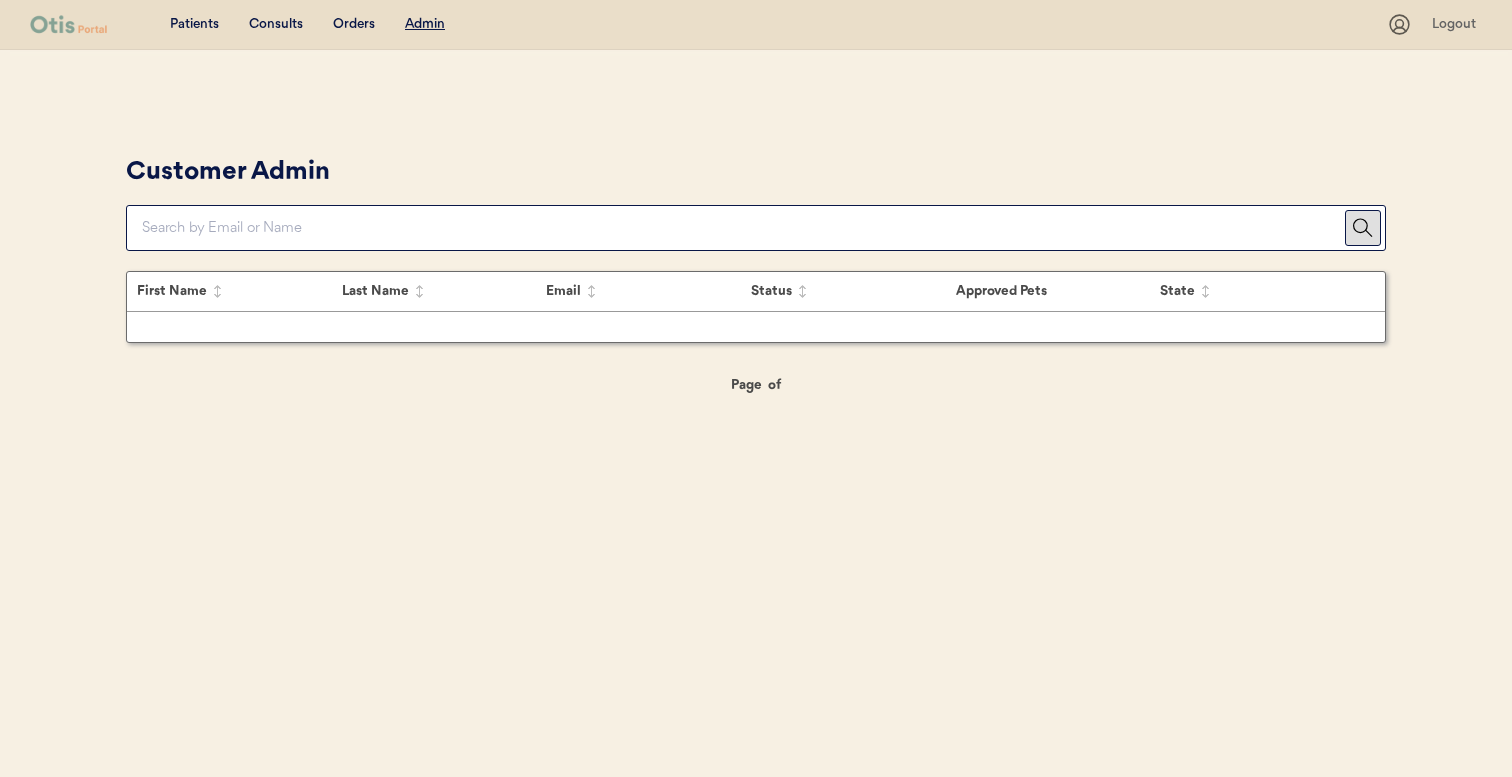 scroll, scrollTop: 0, scrollLeft: 0, axis: both 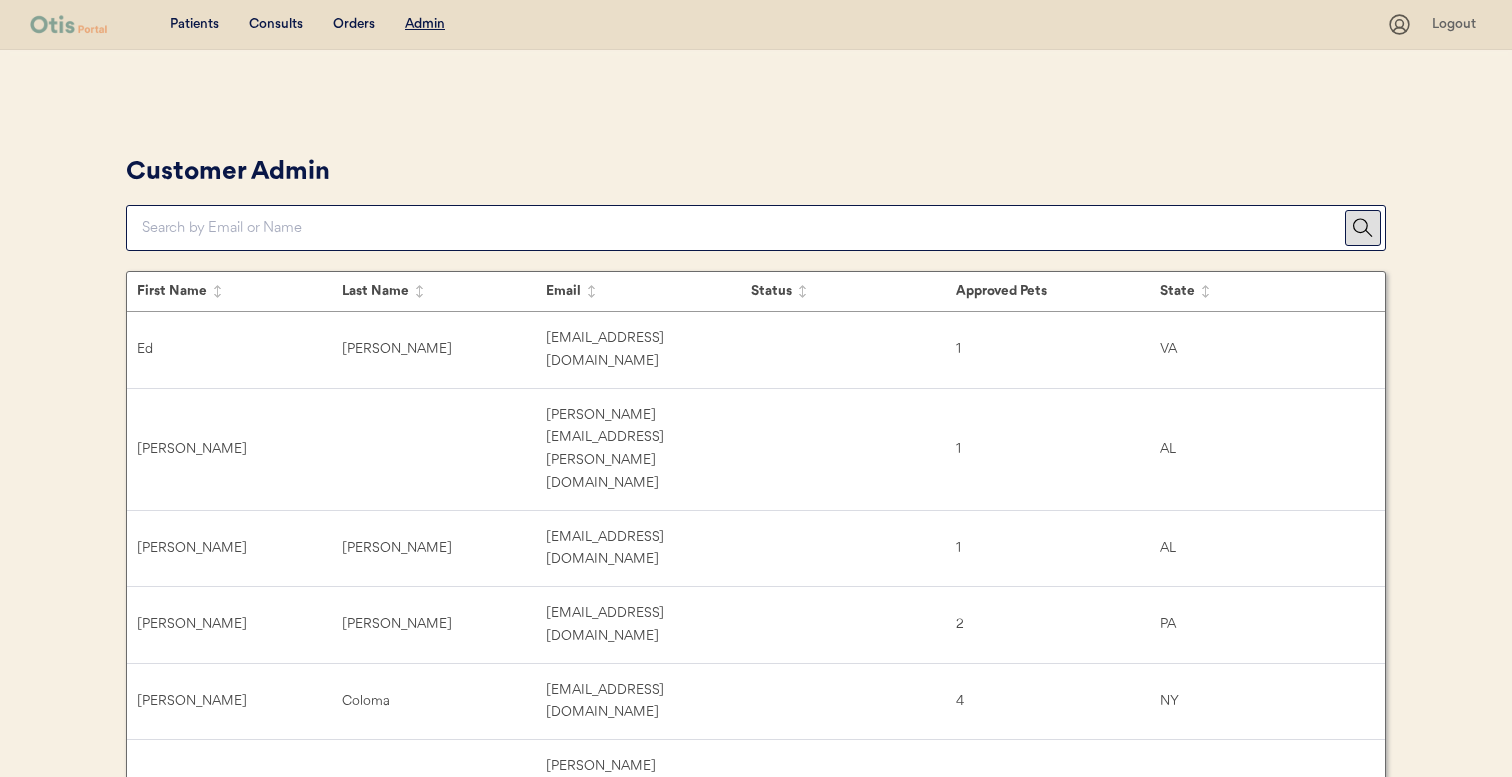 click at bounding box center [743, 228] 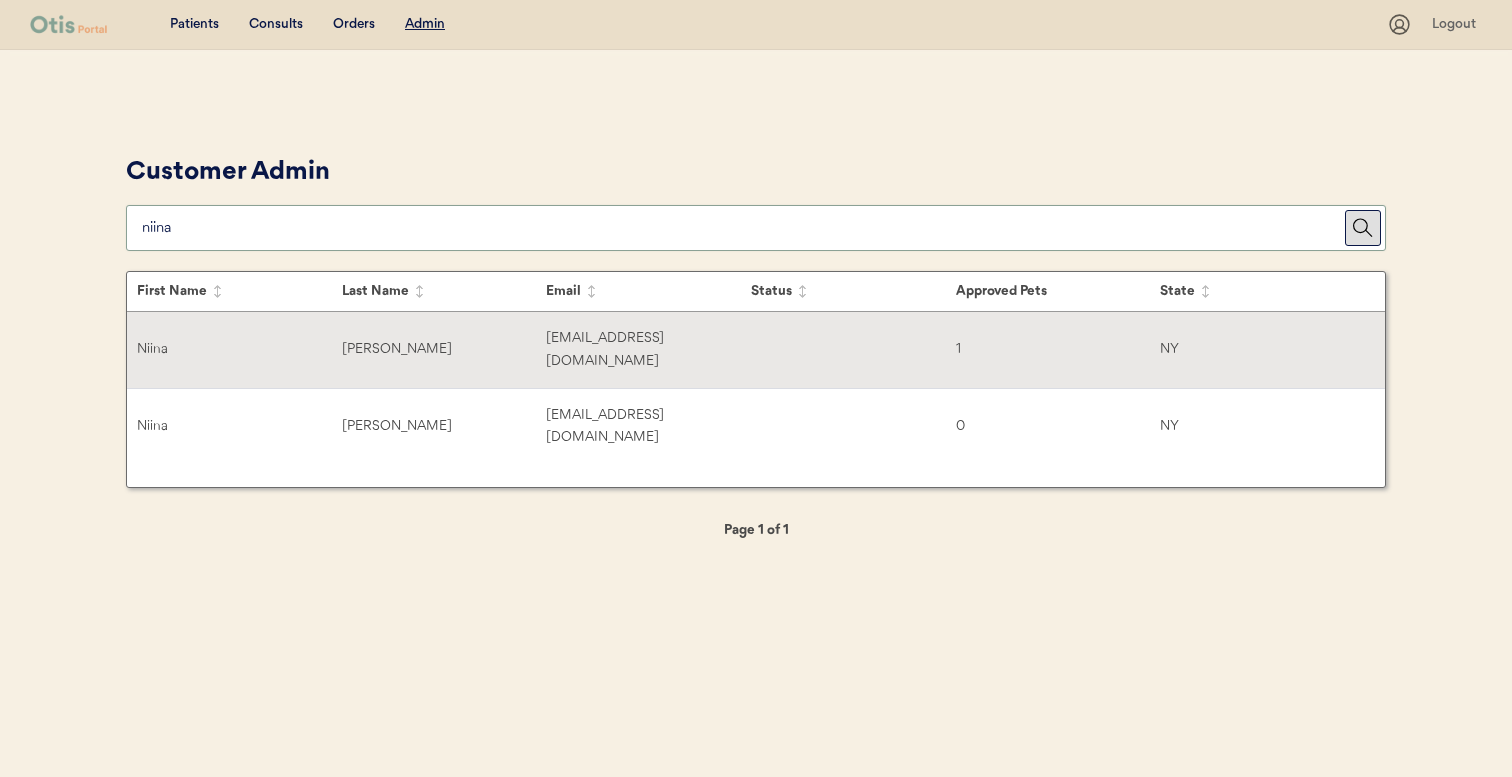 type on "niina" 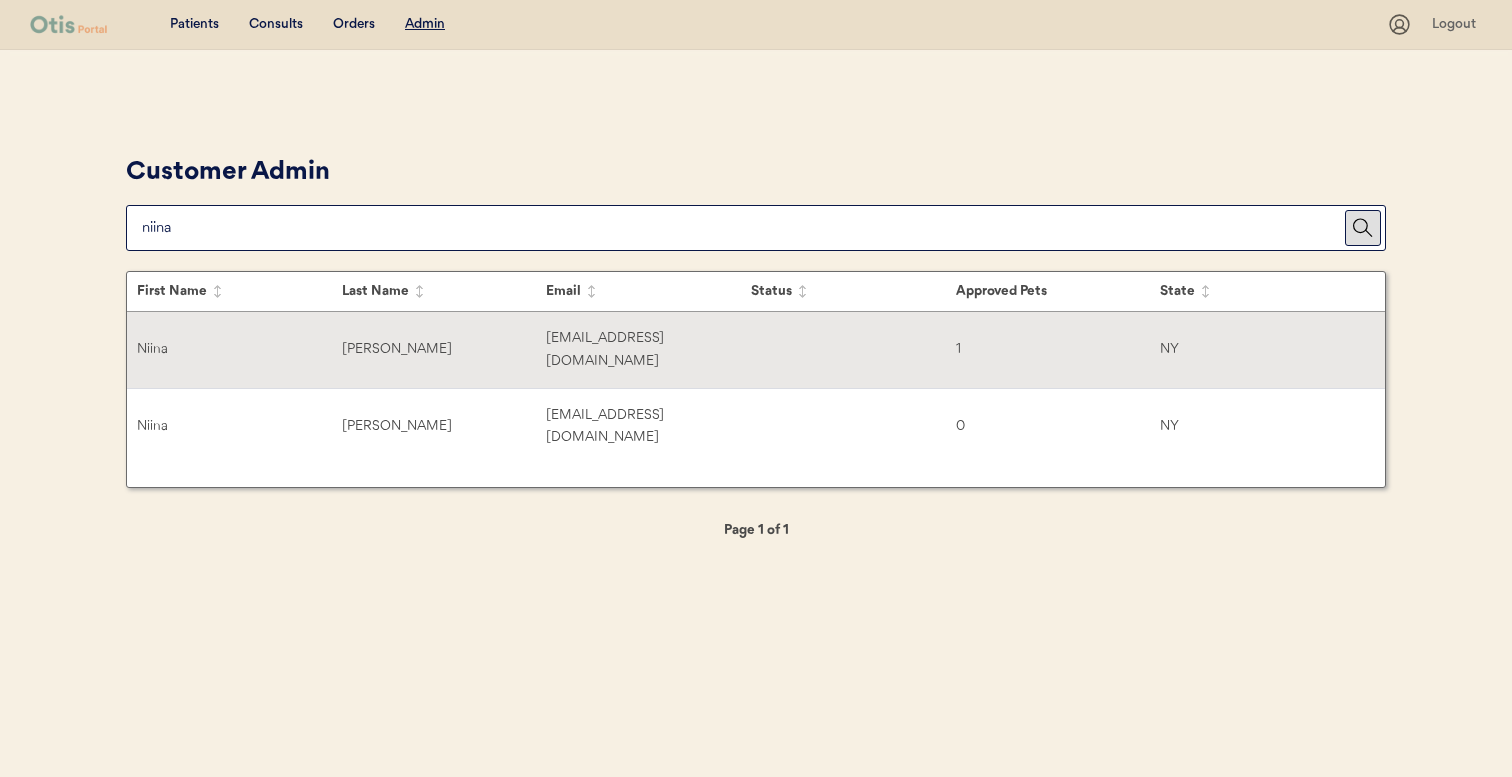 click on "Niina Al-Hassan nalhassa@gmail.com 1 NY" at bounding box center [756, 350] 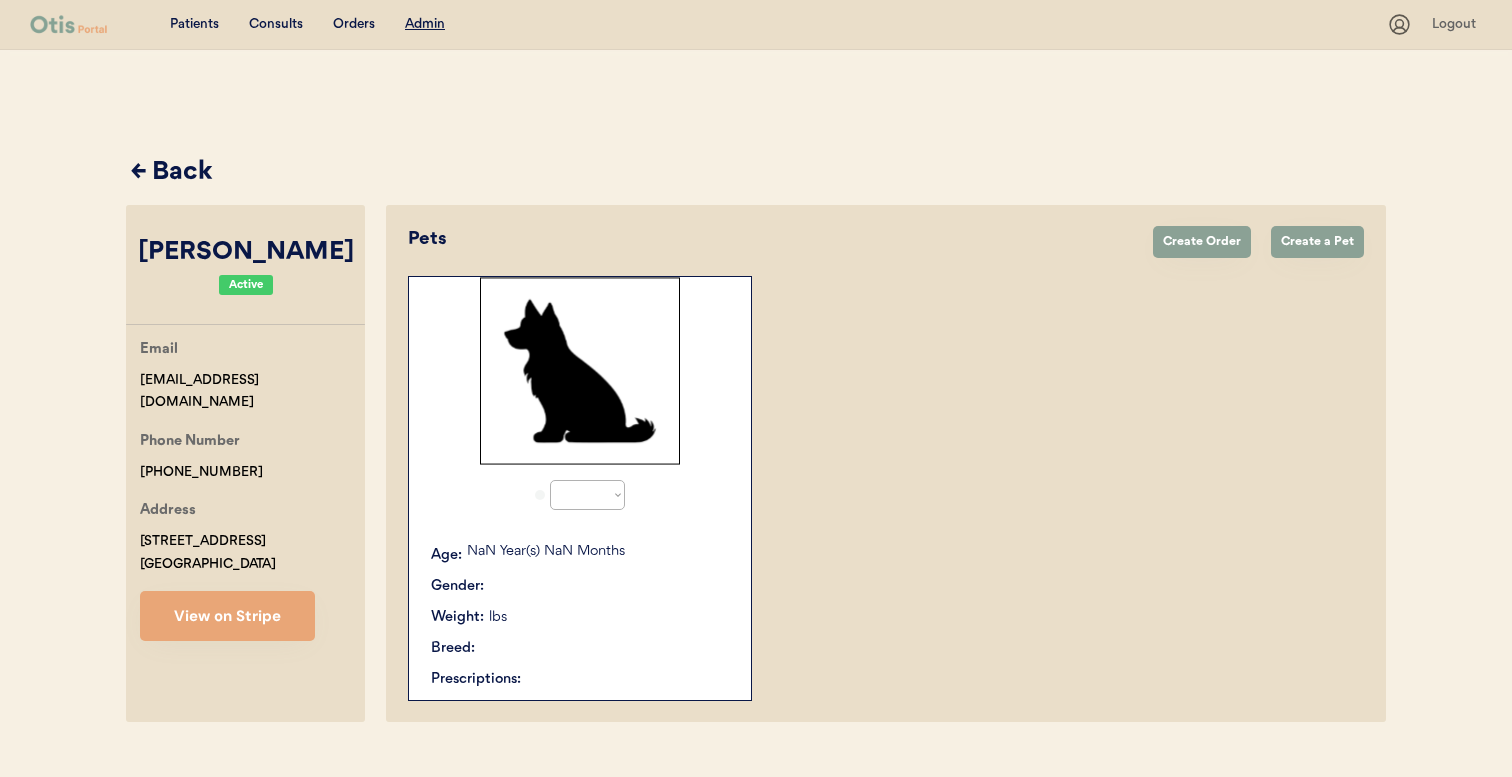 select on "true" 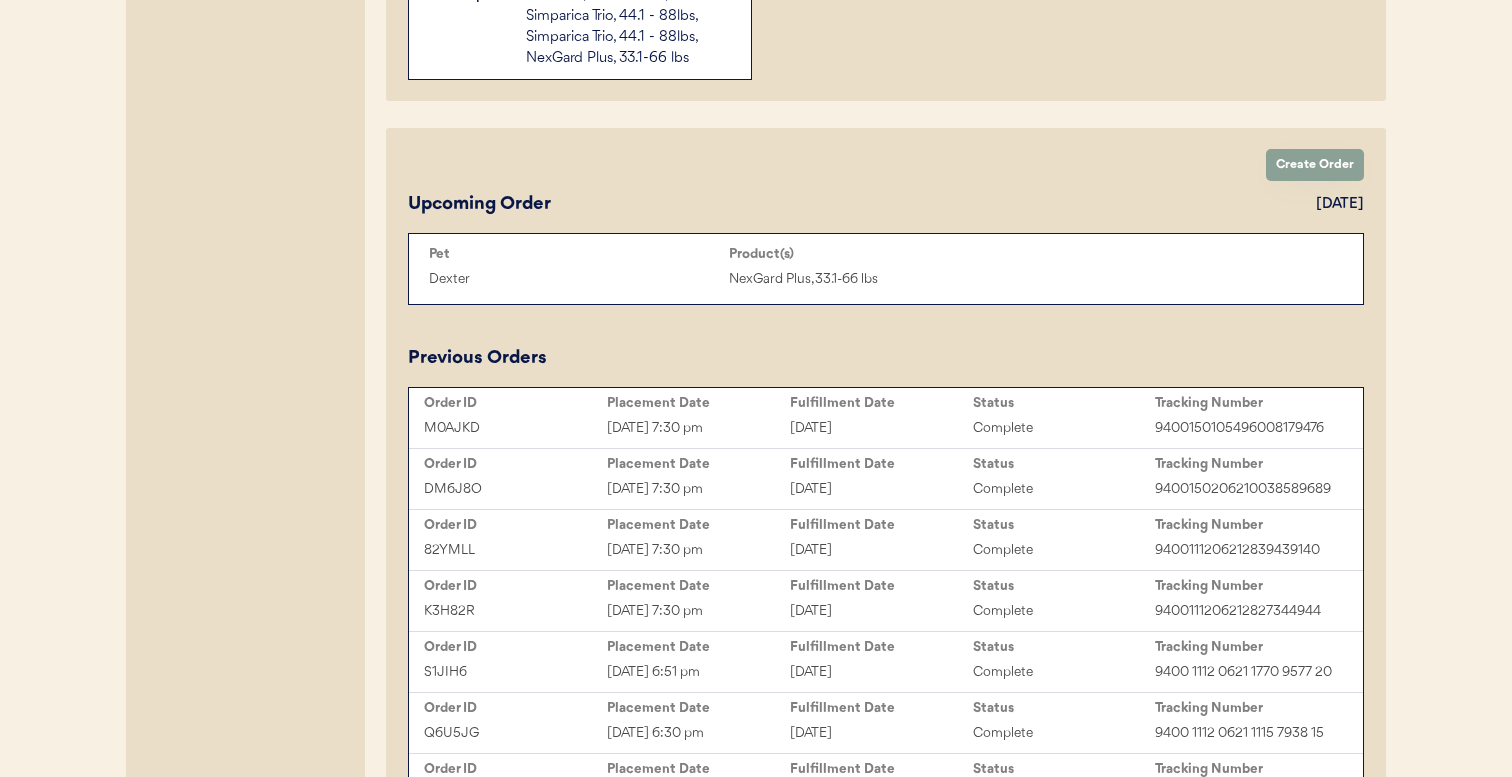 scroll, scrollTop: 709, scrollLeft: 0, axis: vertical 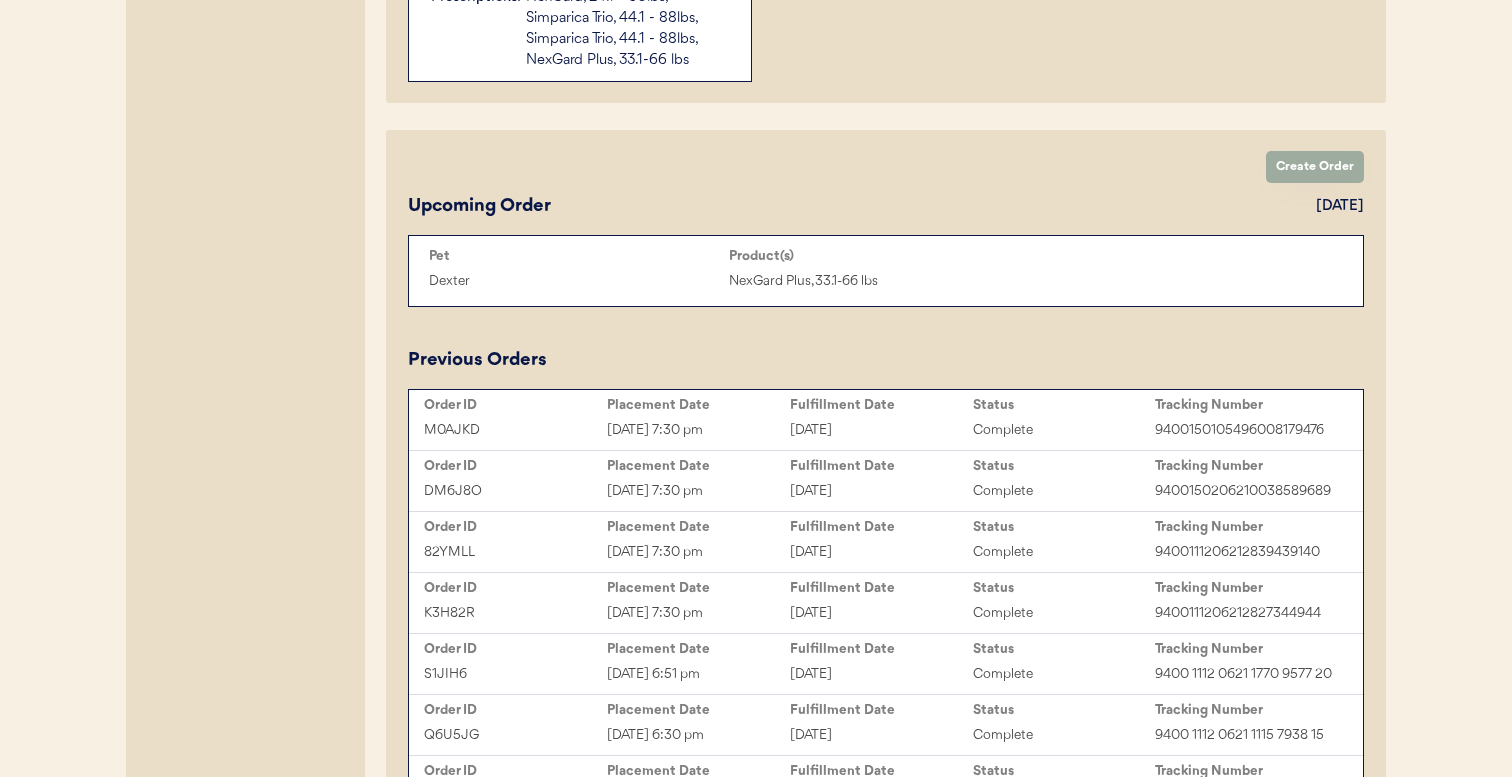 click on "Create Order" at bounding box center [1315, 167] 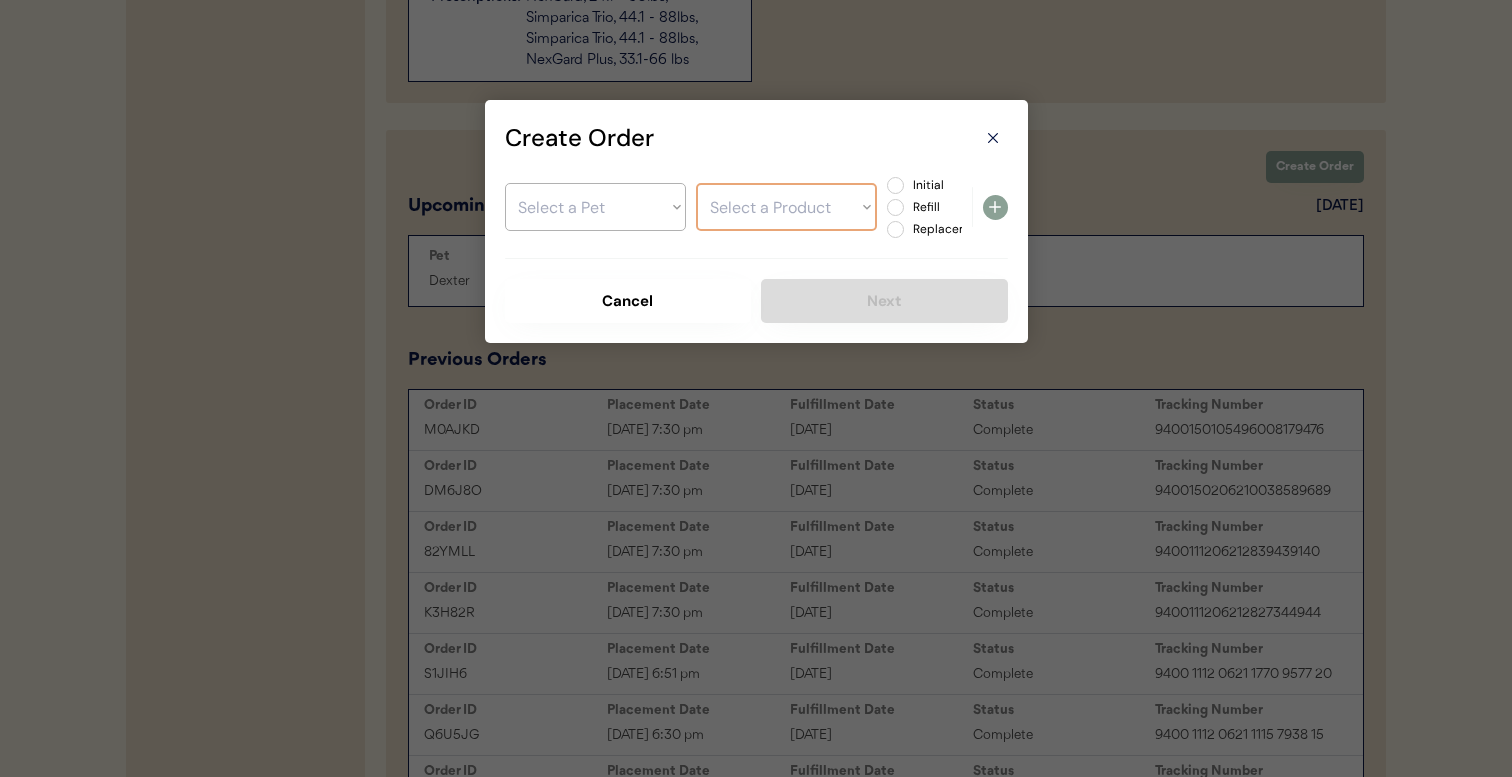 click on "Select a Pet Dexter" at bounding box center (595, 207) 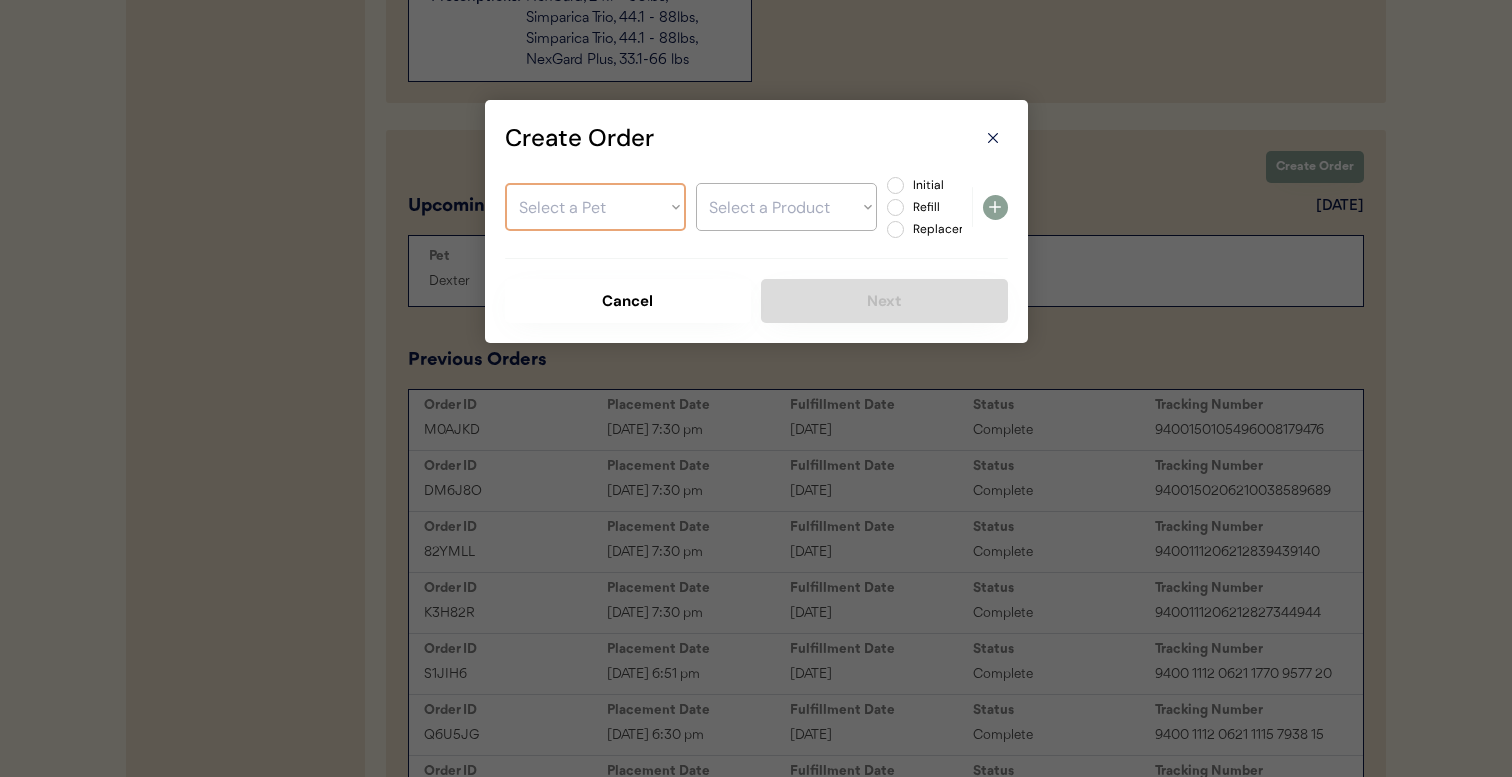 select on ""1348695171700984260__LOOKUP__1689362986581x152972569298862080"" 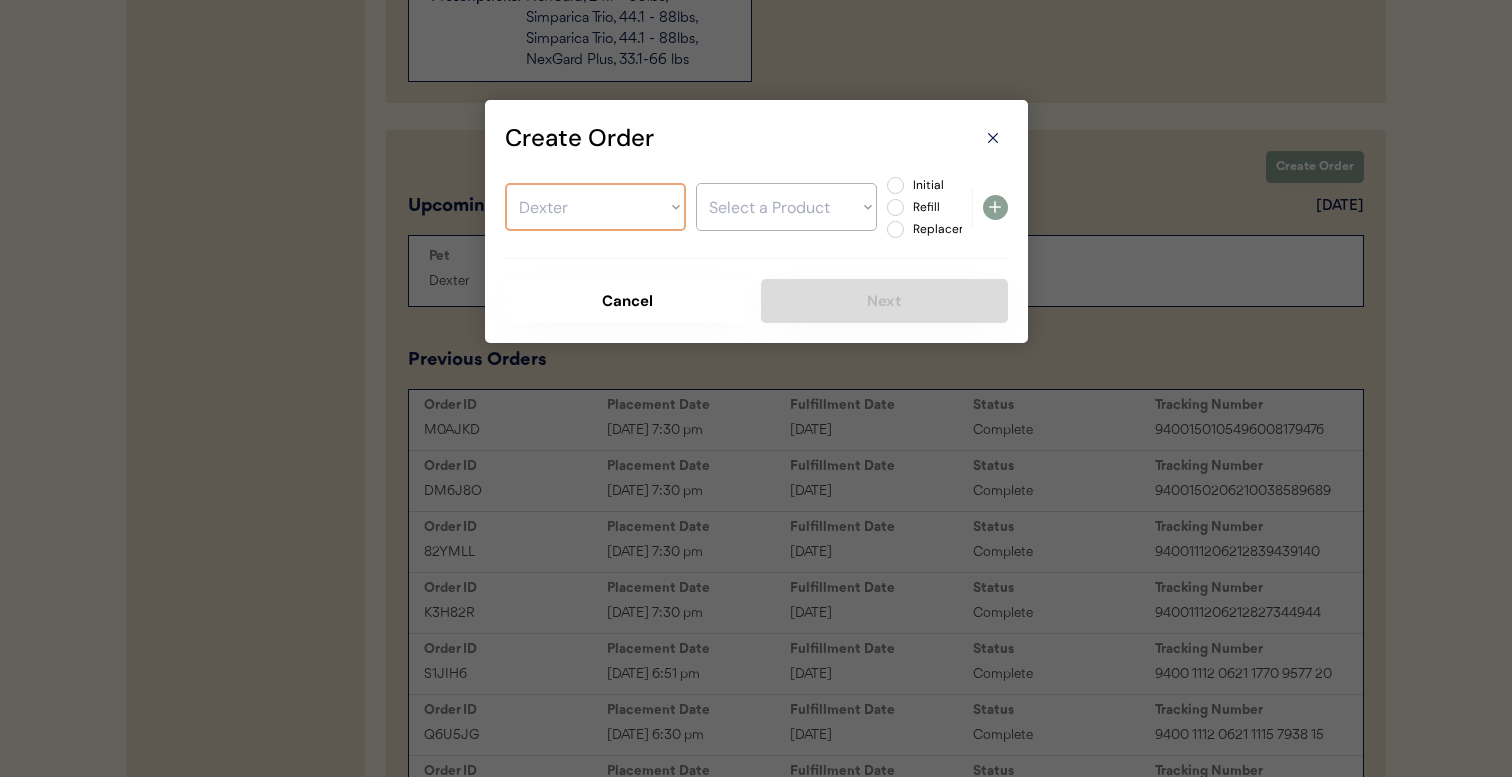 drag, startPoint x: 647, startPoint y: 203, endPoint x: 672, endPoint y: 226, distance: 33.970577 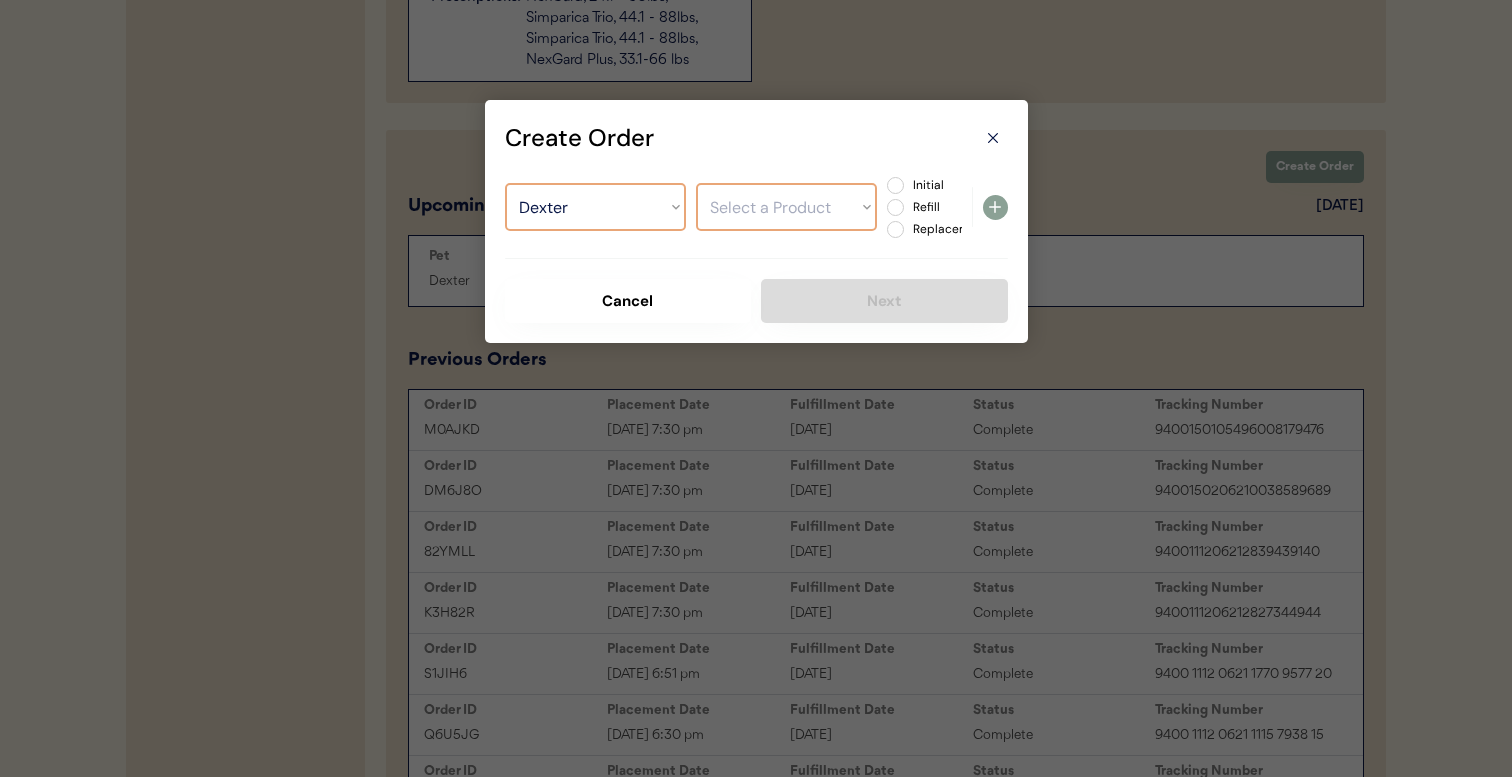select on ""1348695171700984260__LOOKUP__1753745940477x152988367234007040"" 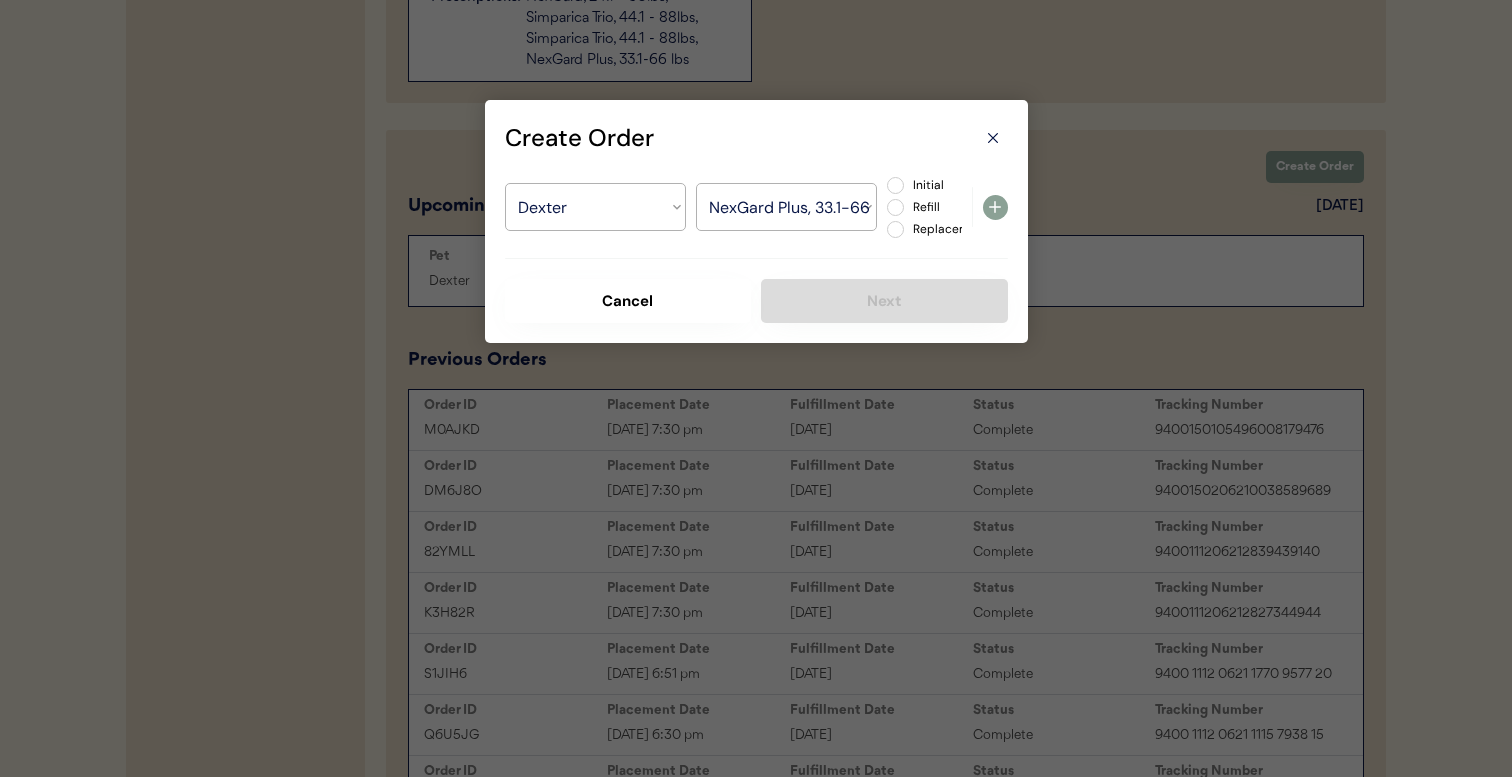 click on "Initial" at bounding box center [951, 185] 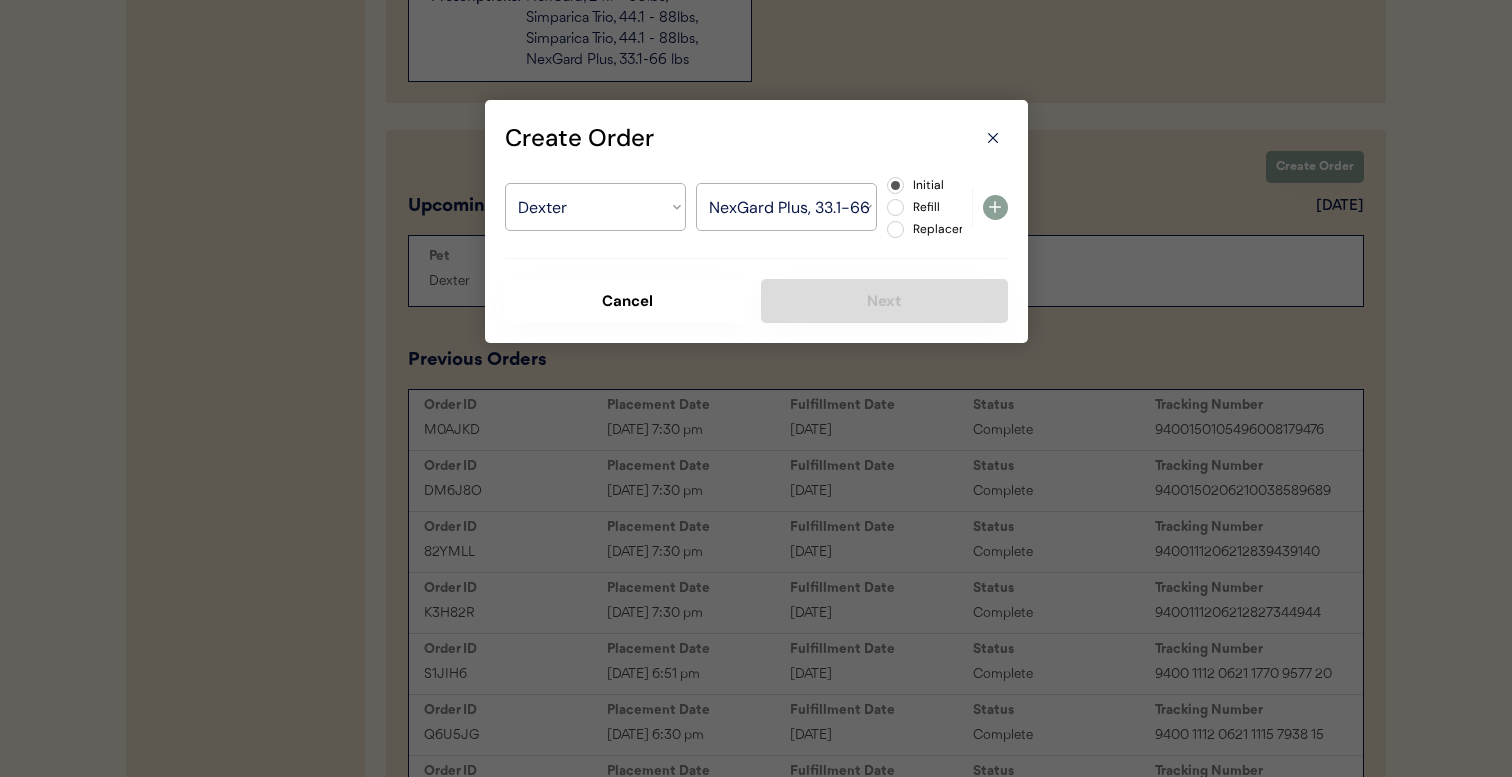 click 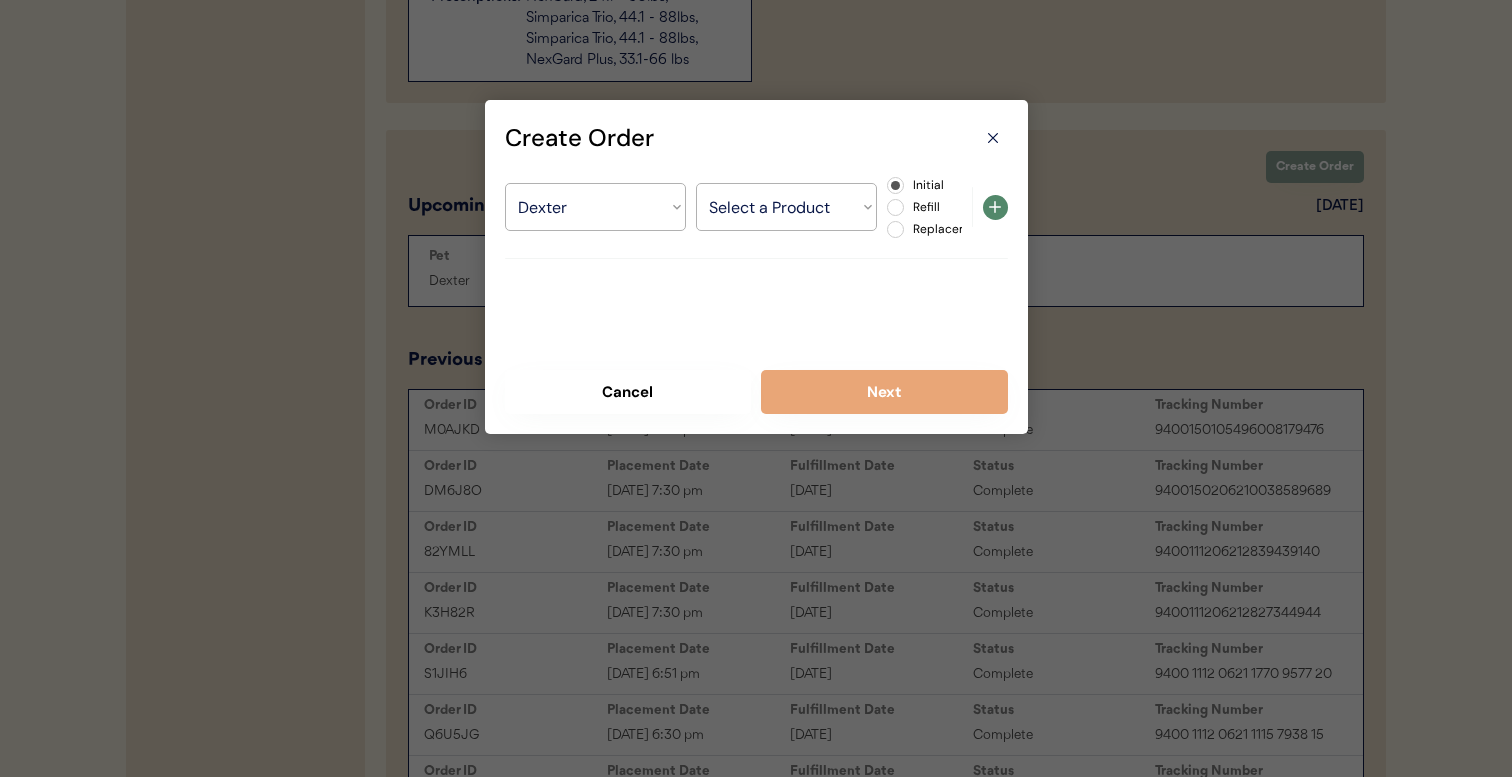 select on ""PLACEHOLDER_1427118222253"" 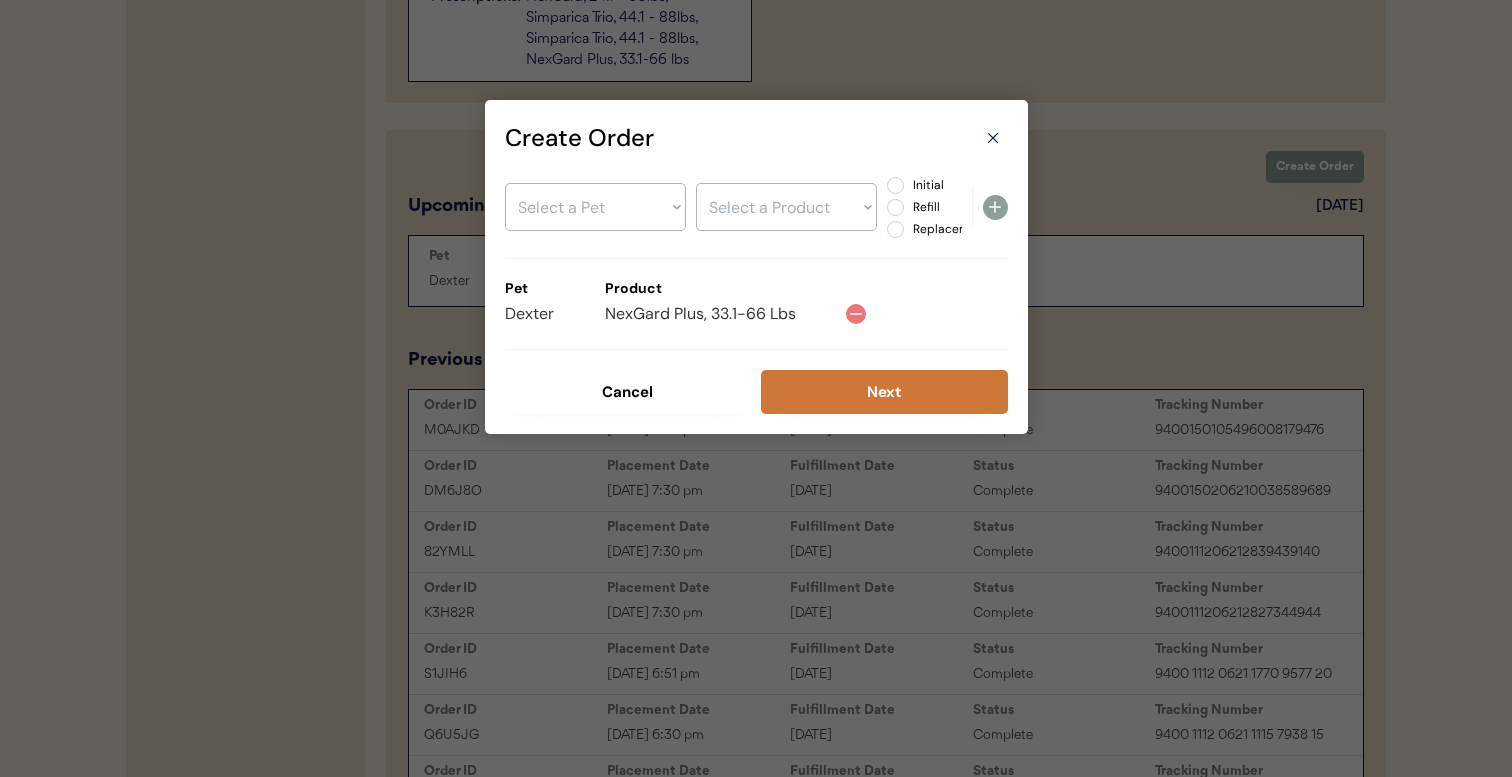 click on "Next" at bounding box center [884, 392] 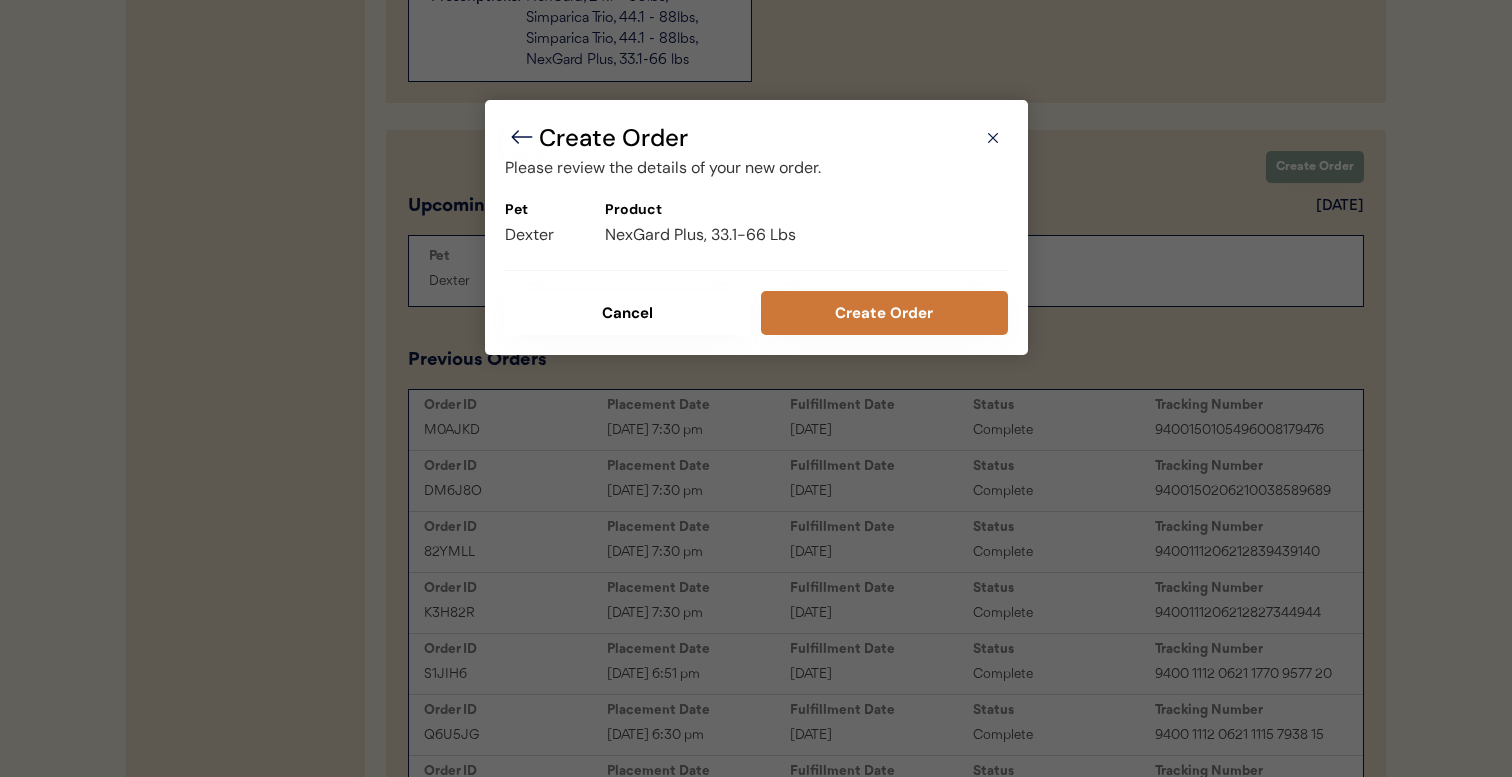 click on "Create Order" at bounding box center (884, 313) 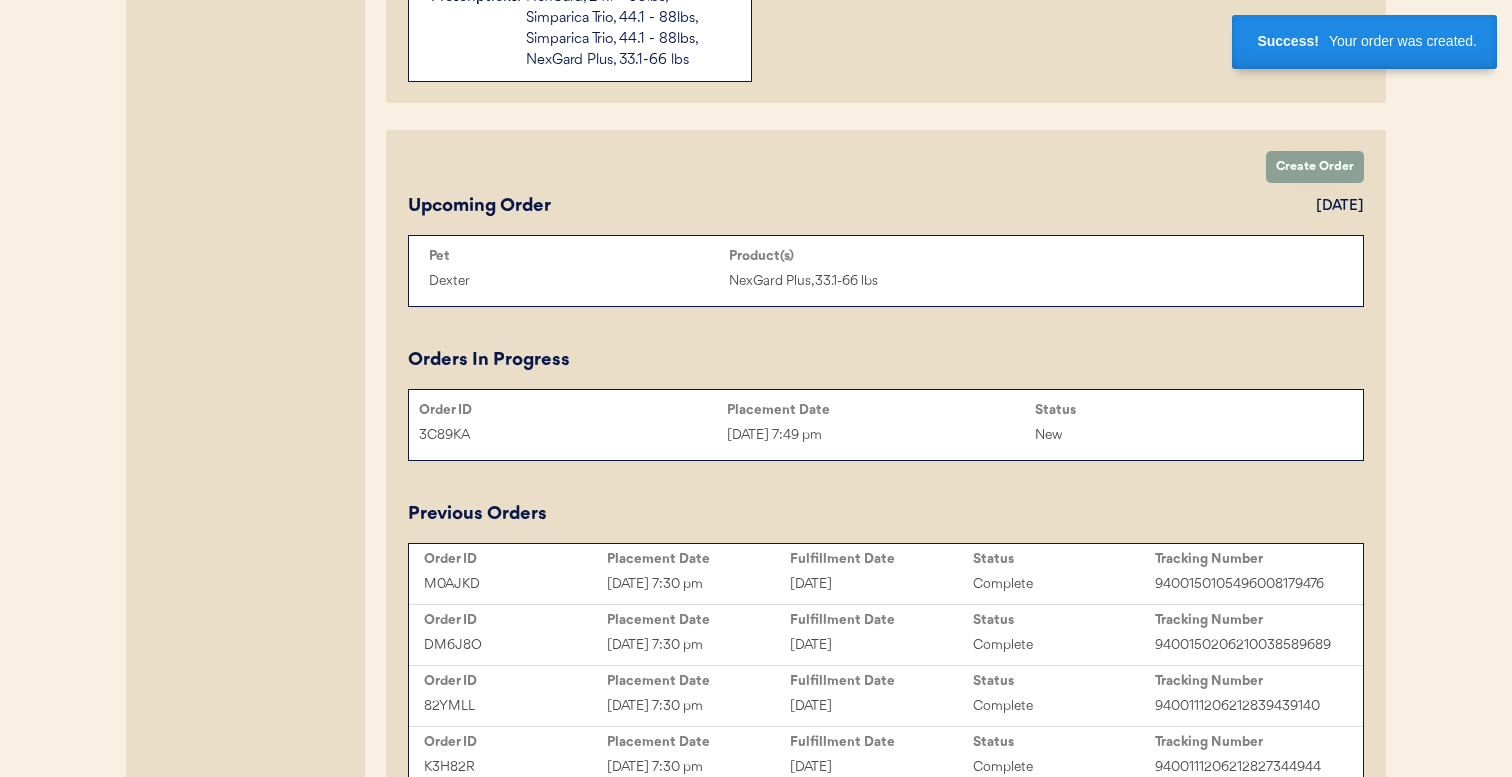 click on "3C89KA Jul 28, 2025 7:49 pm New" at bounding box center [886, 435] 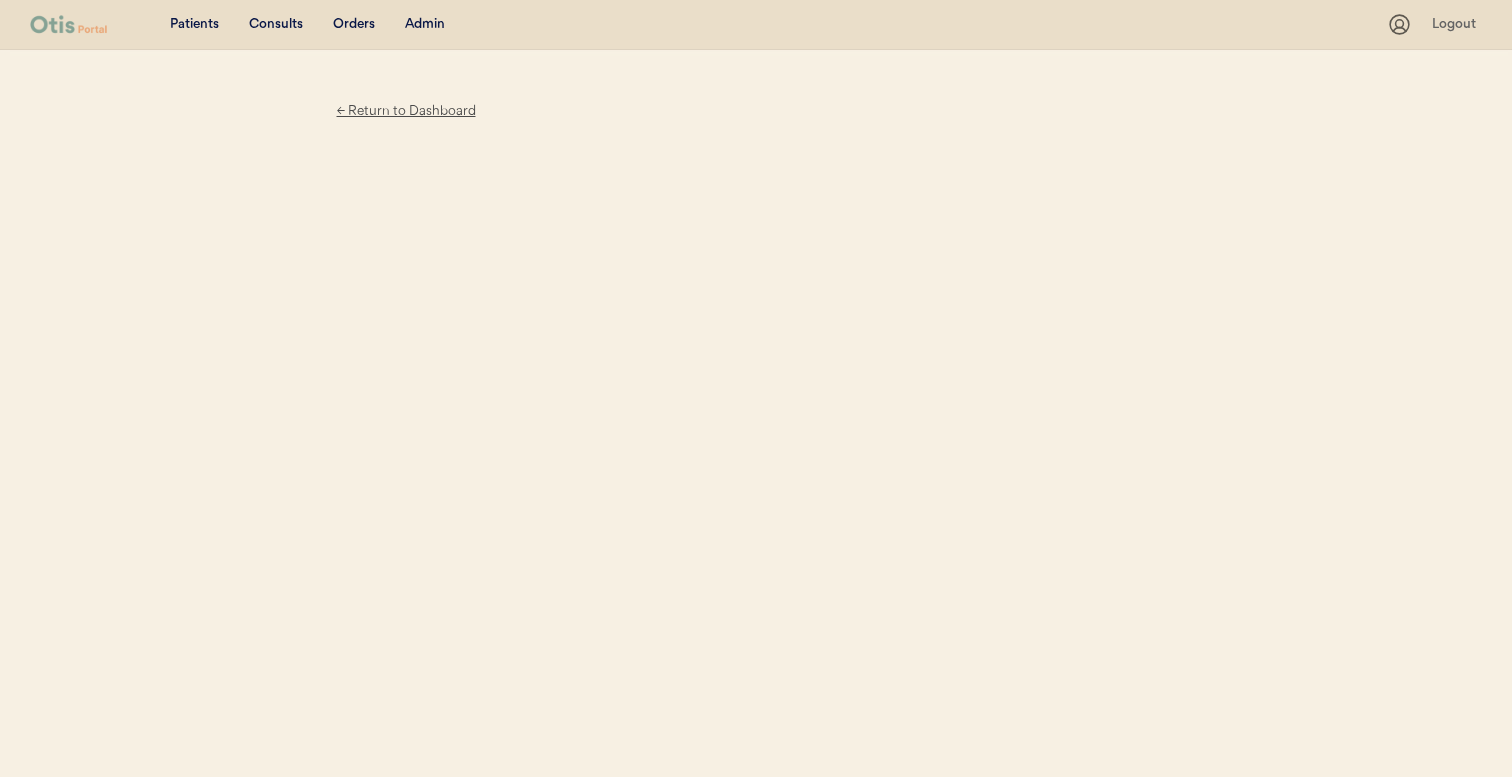 scroll, scrollTop: 0, scrollLeft: 0, axis: both 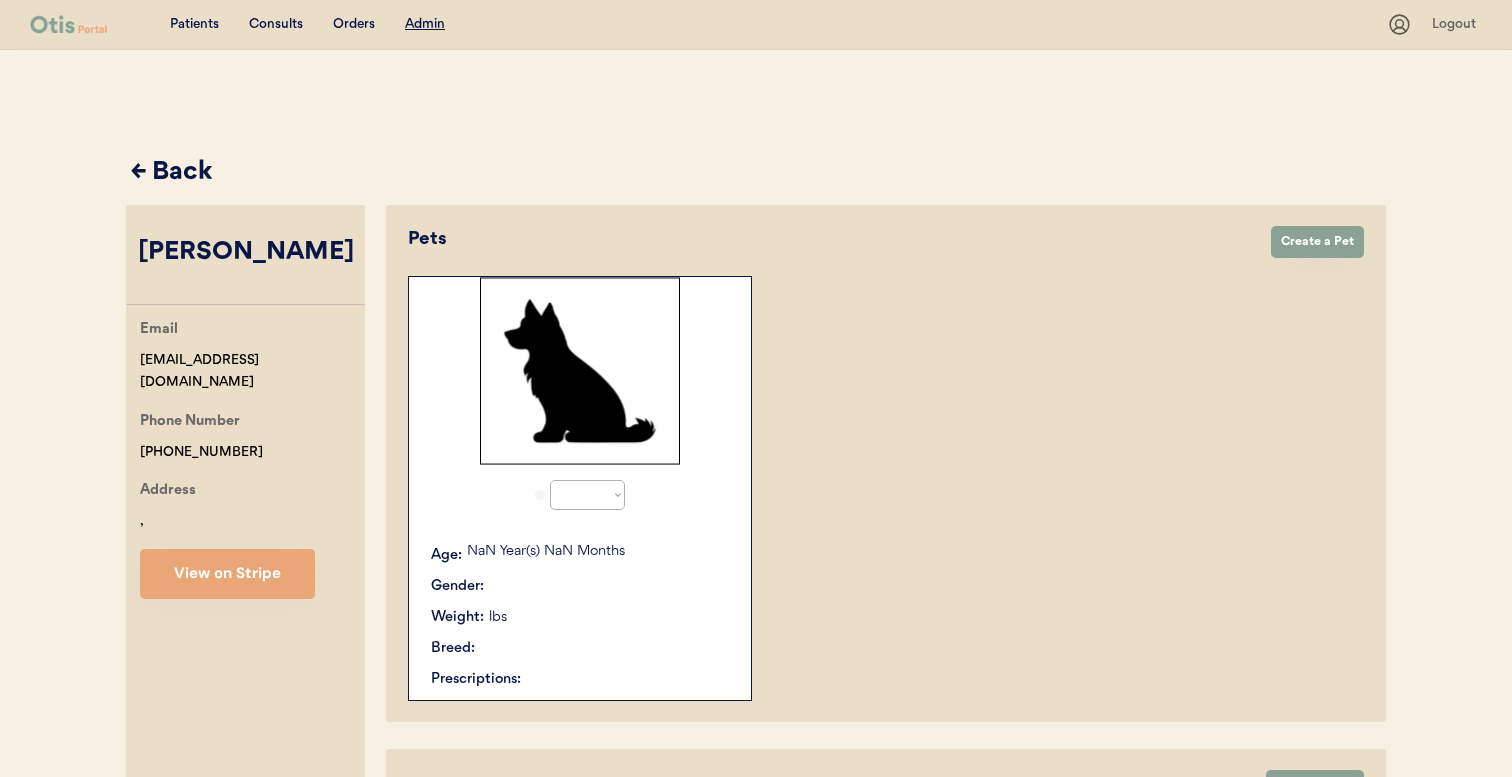 select on "true" 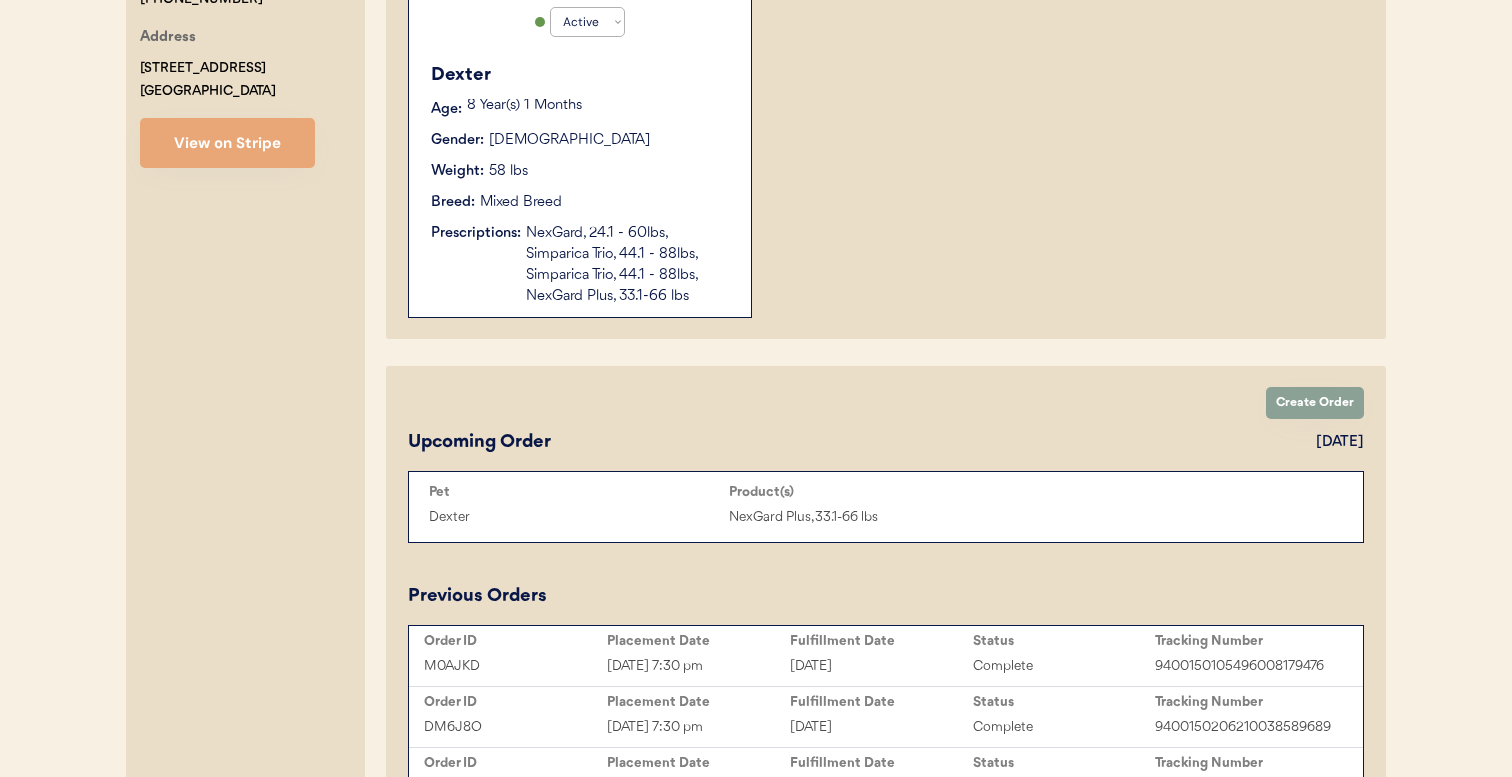 scroll, scrollTop: 476, scrollLeft: 0, axis: vertical 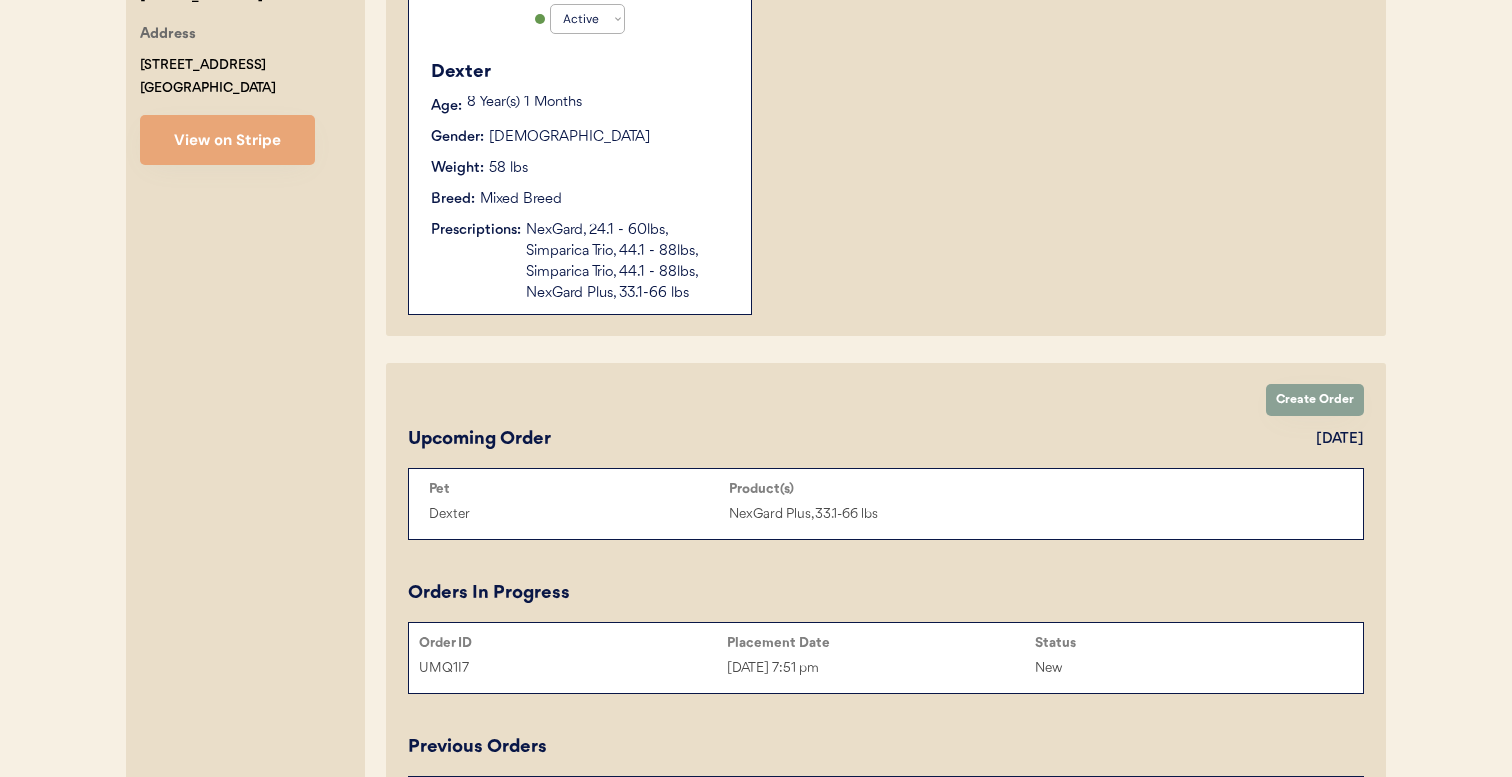 click on "Order ID" at bounding box center (573, 643) 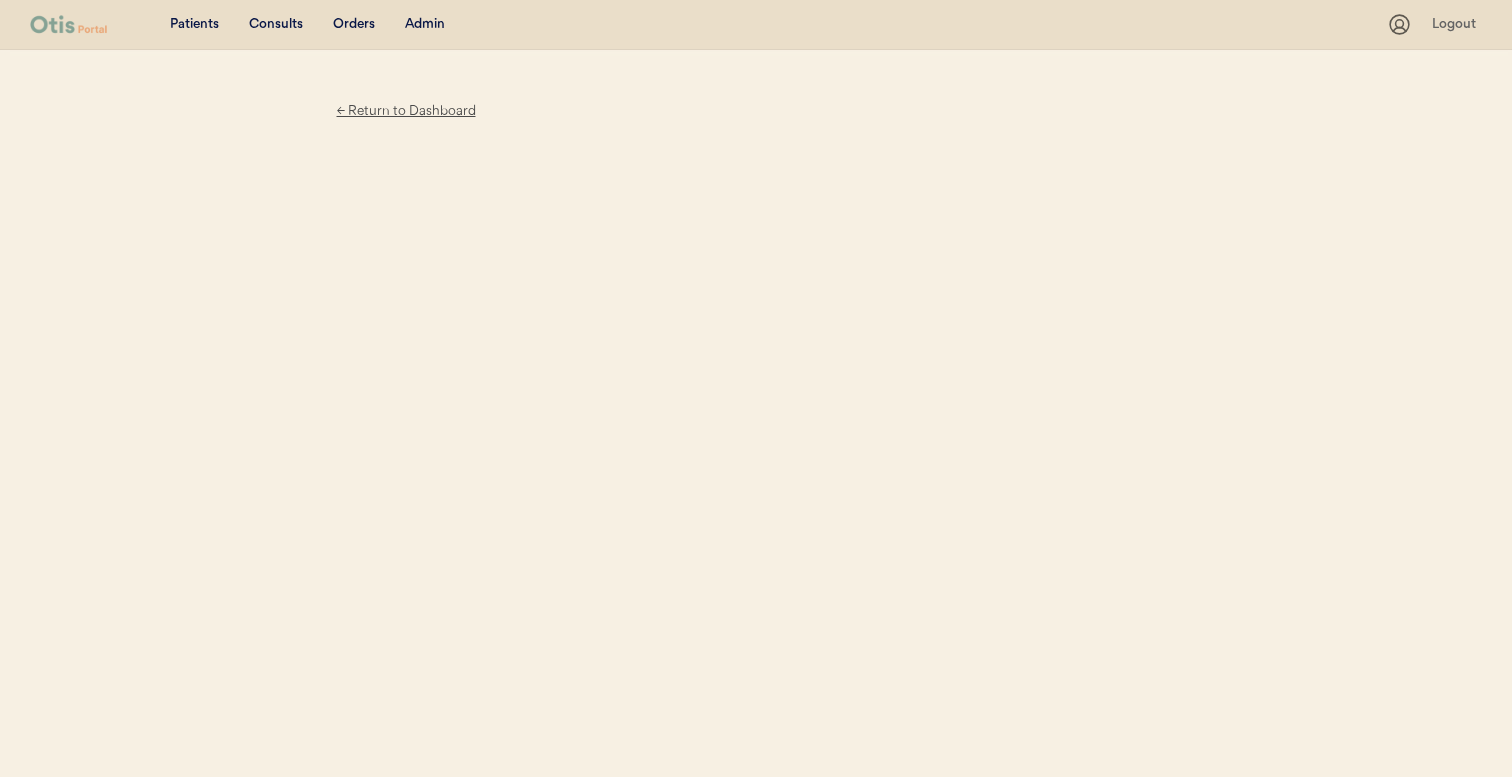 scroll, scrollTop: 0, scrollLeft: 0, axis: both 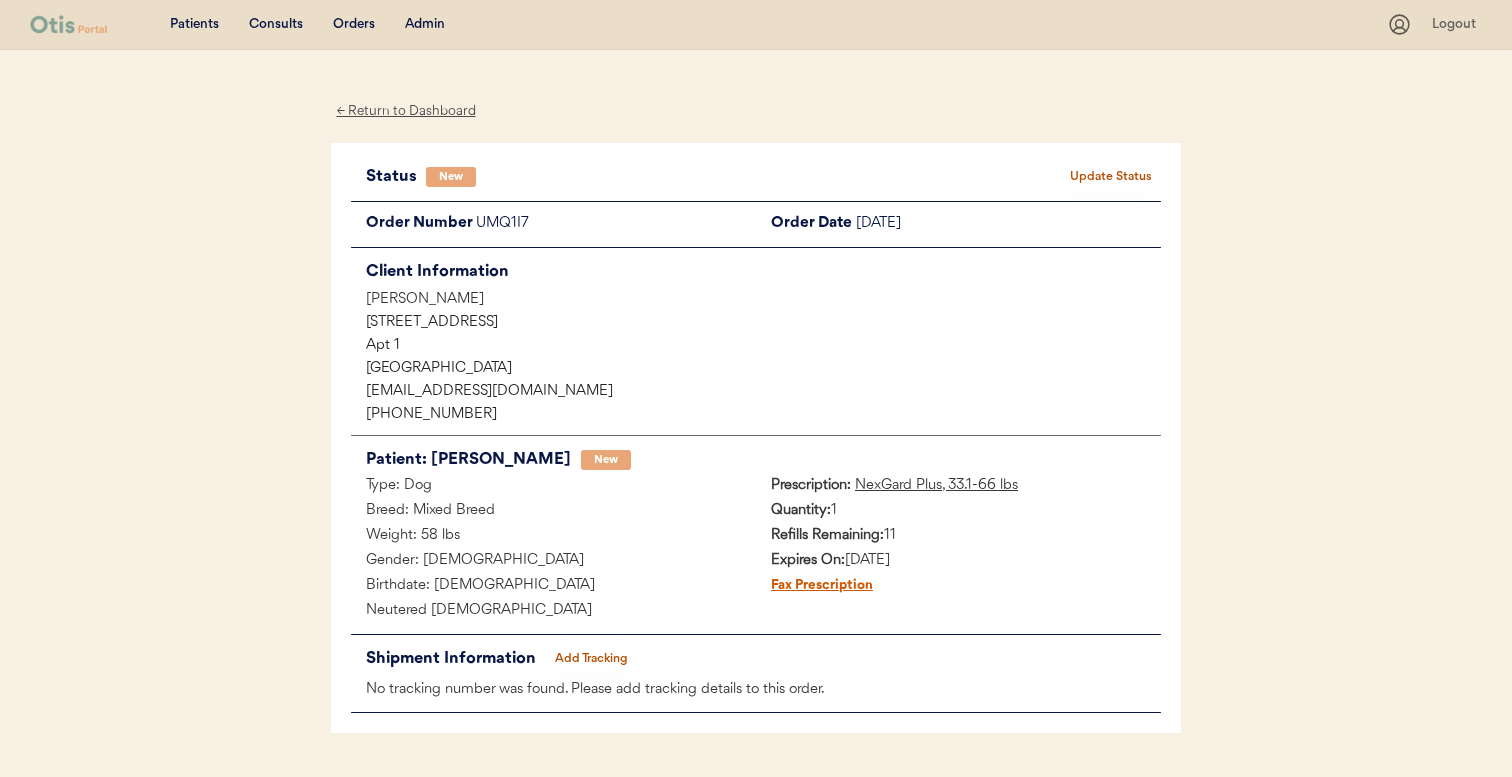 click on "UMQ1I7" at bounding box center (616, 224) 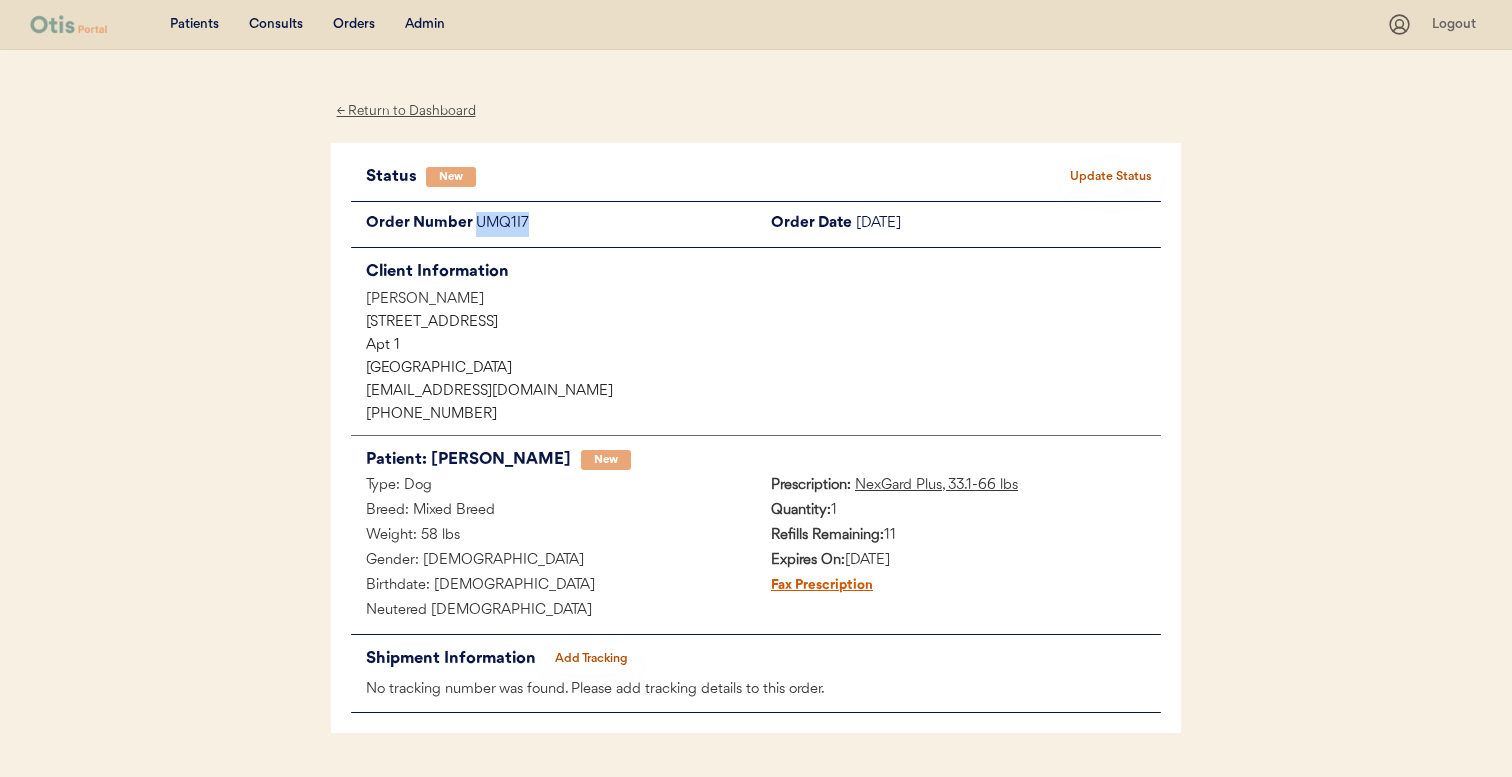 click on "UMQ1I7" at bounding box center [616, 224] 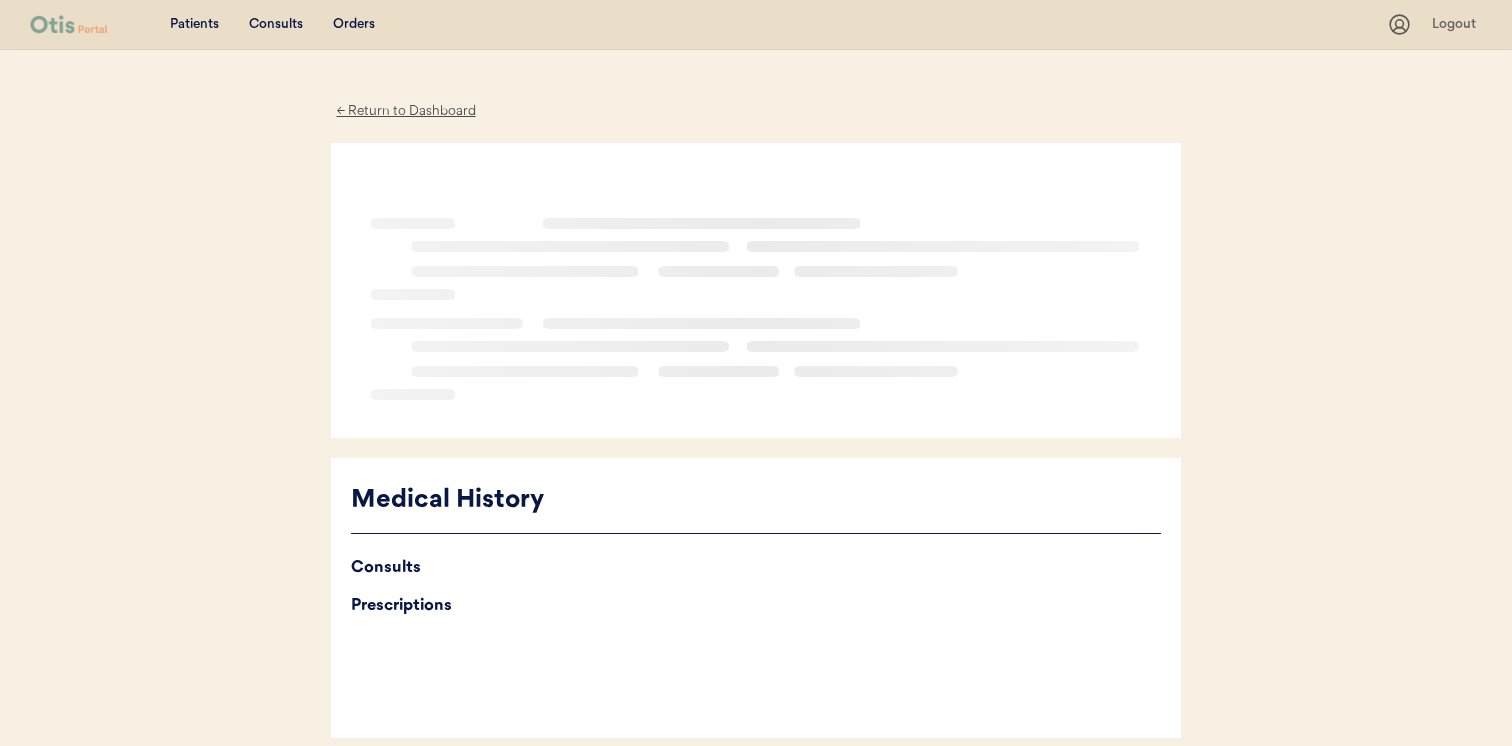scroll, scrollTop: 0, scrollLeft: 0, axis: both 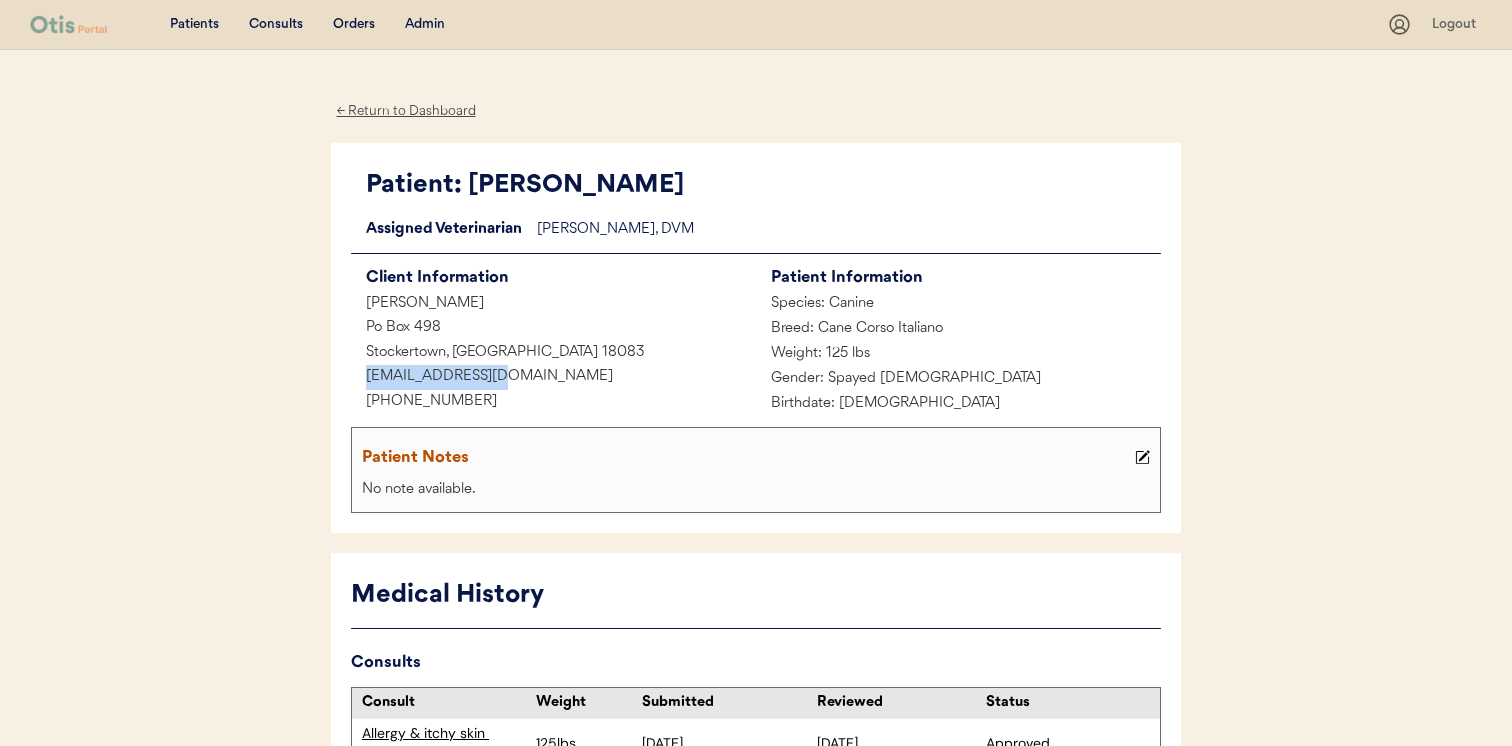 drag, startPoint x: 525, startPoint y: 373, endPoint x: 272, endPoint y: 370, distance: 253.01779 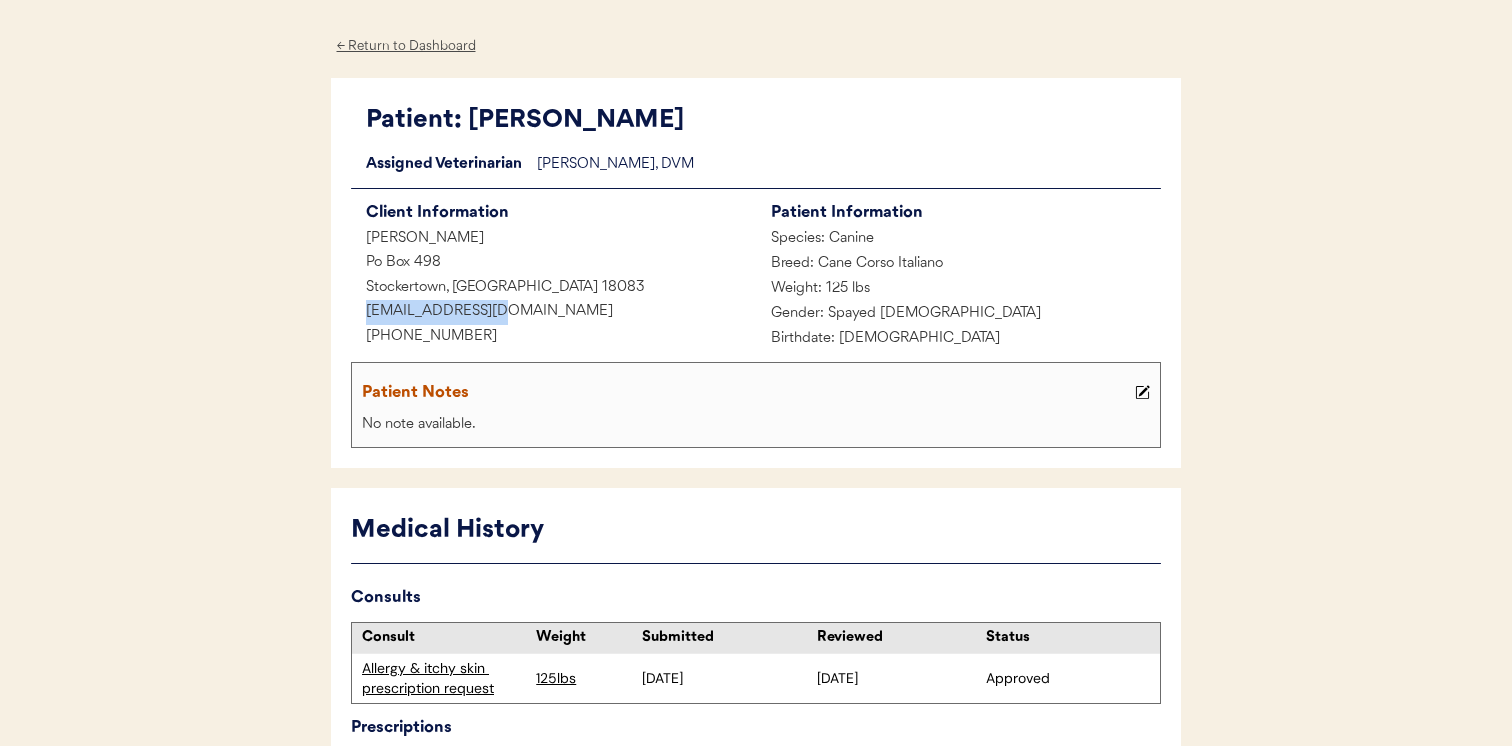 scroll, scrollTop: 71, scrollLeft: 0, axis: vertical 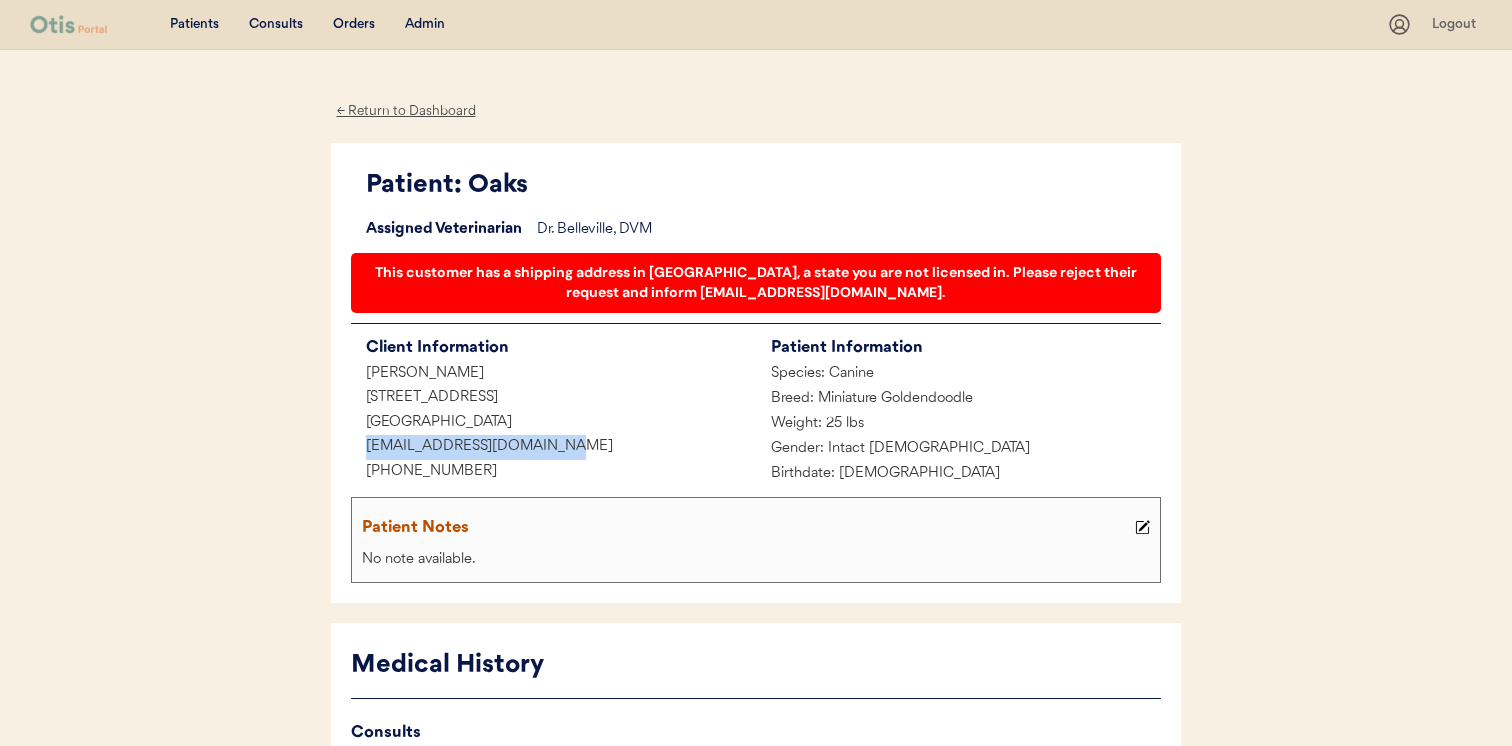 drag, startPoint x: 541, startPoint y: 446, endPoint x: 301, endPoint y: 446, distance: 240 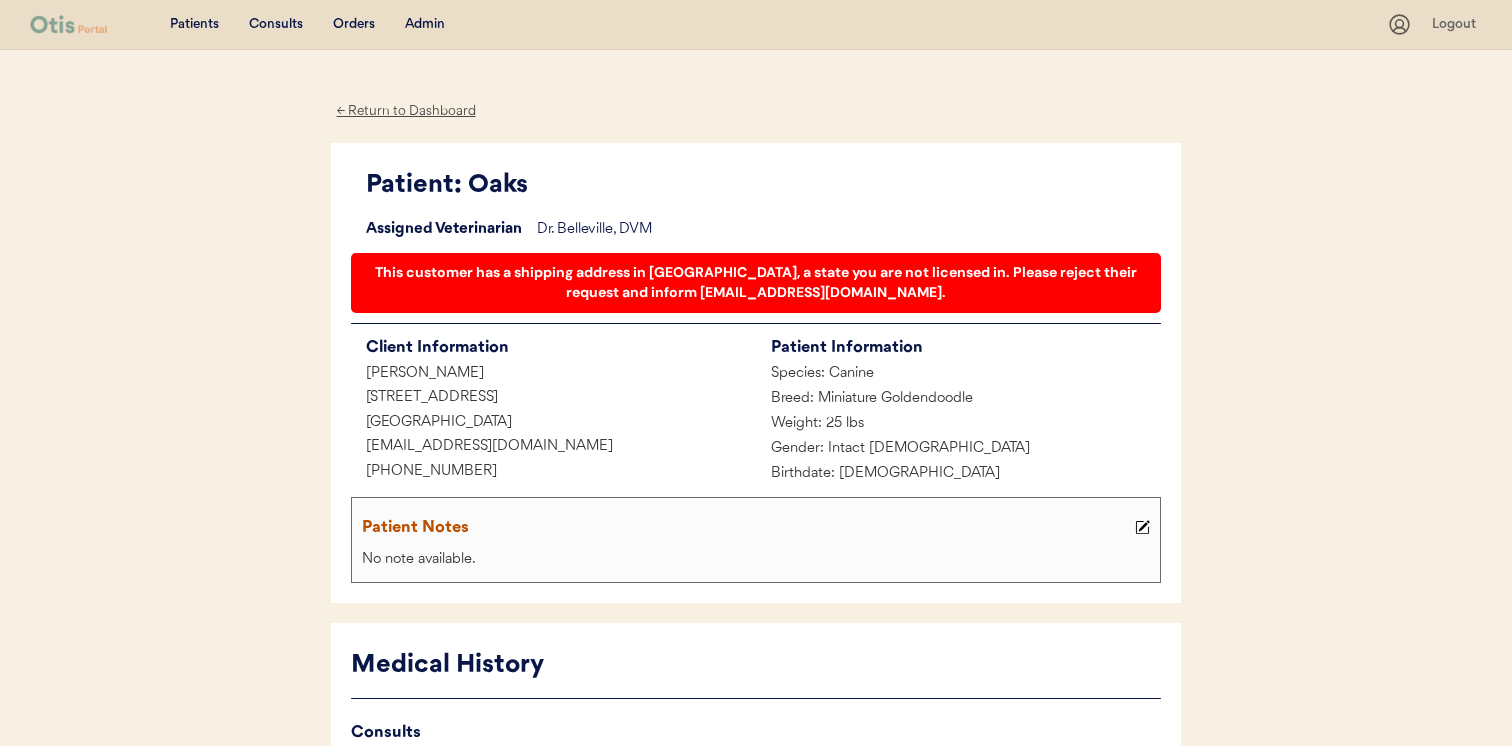 click on "Patient: Oaks
Loading...
Assigned Veterinarian Dr. Belleville, DVM This customer has a shipping address in [GEOGRAPHIC_DATA], a state you are not licensed in. Please reject their request and inform [EMAIL_ADDRESS][DOMAIN_NAME]. Client Information [GEOGRAPHIC_DATA][PERSON_NAME] [STREET_ADDRESS][PERSON_NAME] [EMAIL_ADDRESS][DOMAIN_NAME] [PHONE_NUMBER] Patient Information Species: Canine Breed: Miniature Goldendoodle Weight: 25 lbs Gender: Intact [DEMOGRAPHIC_DATA] Birthdate: [DEMOGRAPHIC_DATA] Patient Notes No note available." at bounding box center (756, 373) 